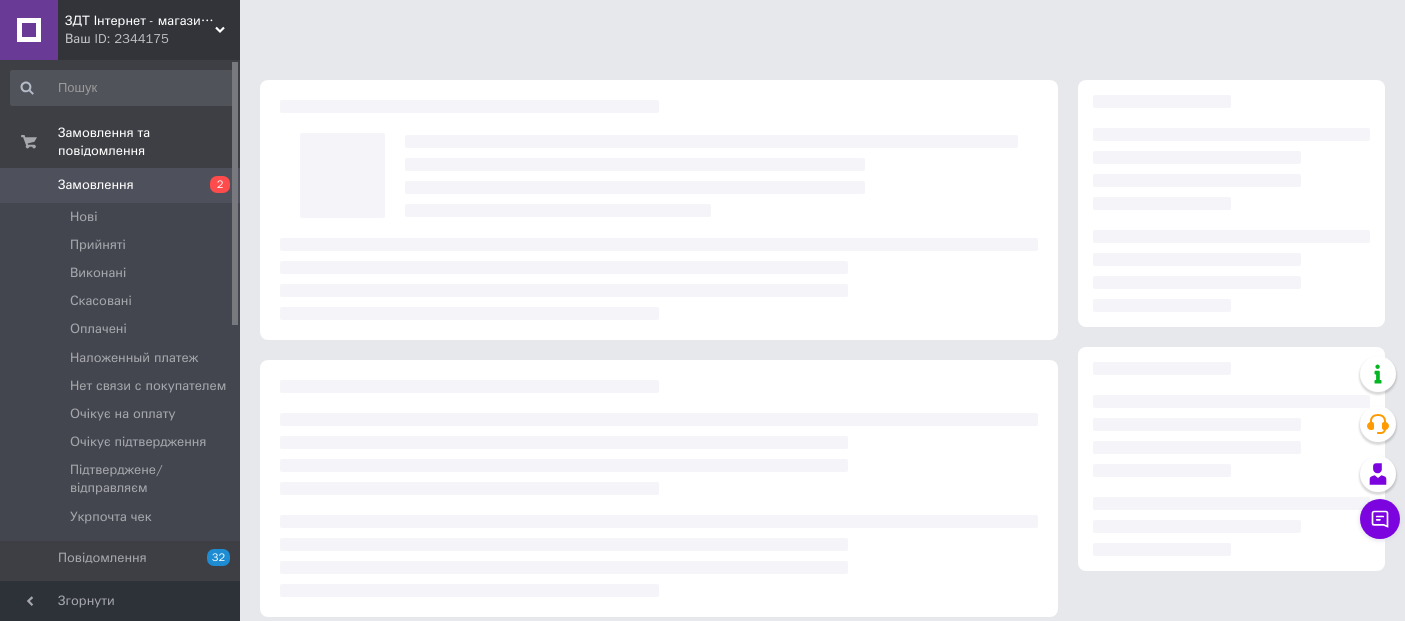 scroll, scrollTop: 0, scrollLeft: 0, axis: both 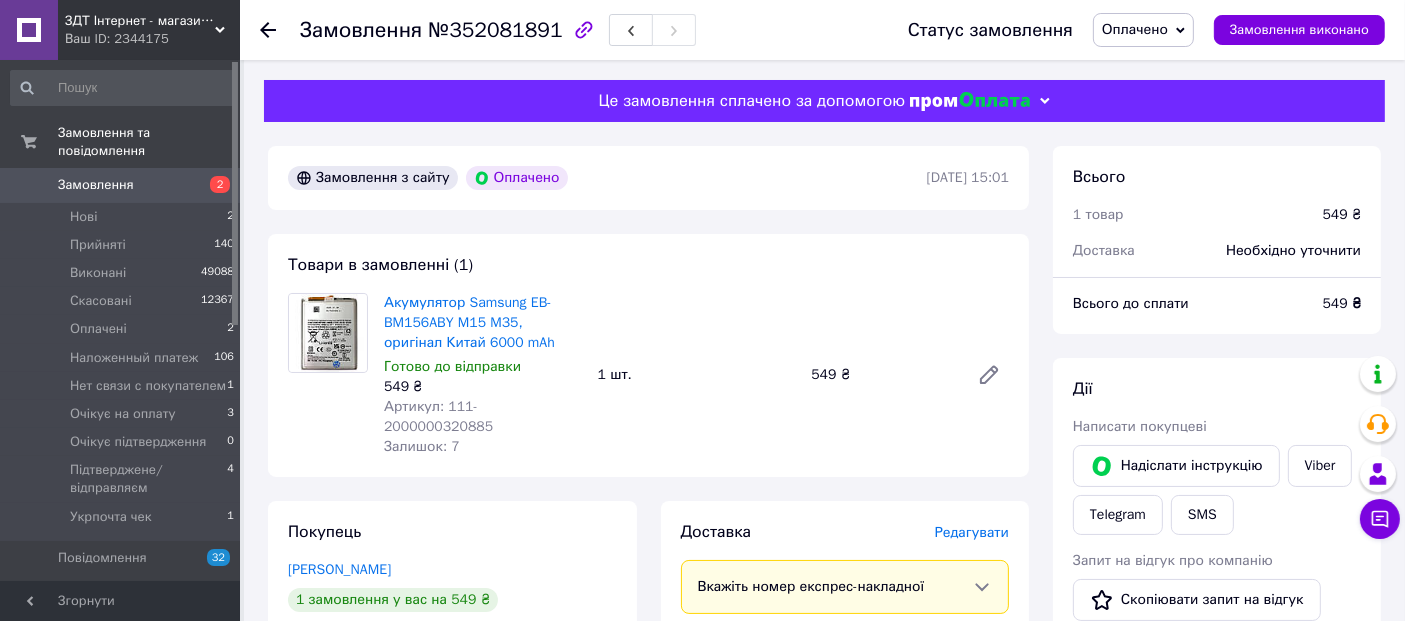 click on "№352081891" at bounding box center (495, 30) 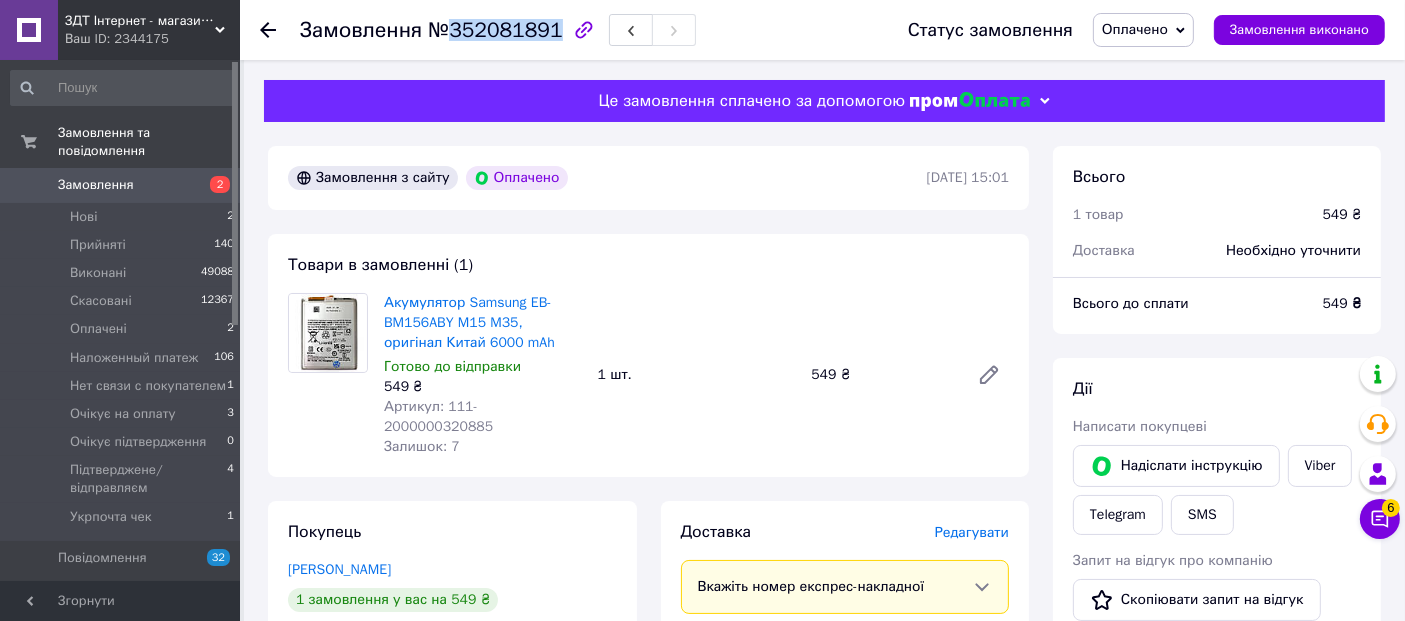 click on "№352081891" at bounding box center [495, 30] 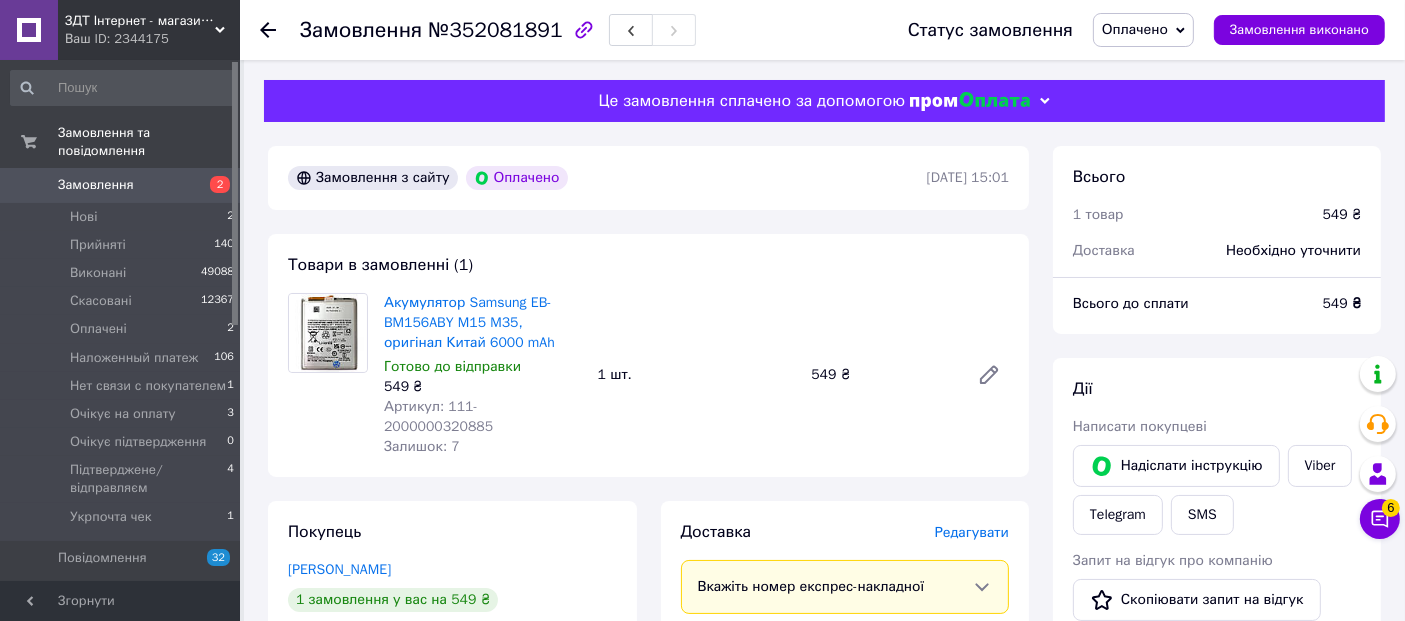 click on "Артикул: 111-2000000320885" at bounding box center (438, 416) 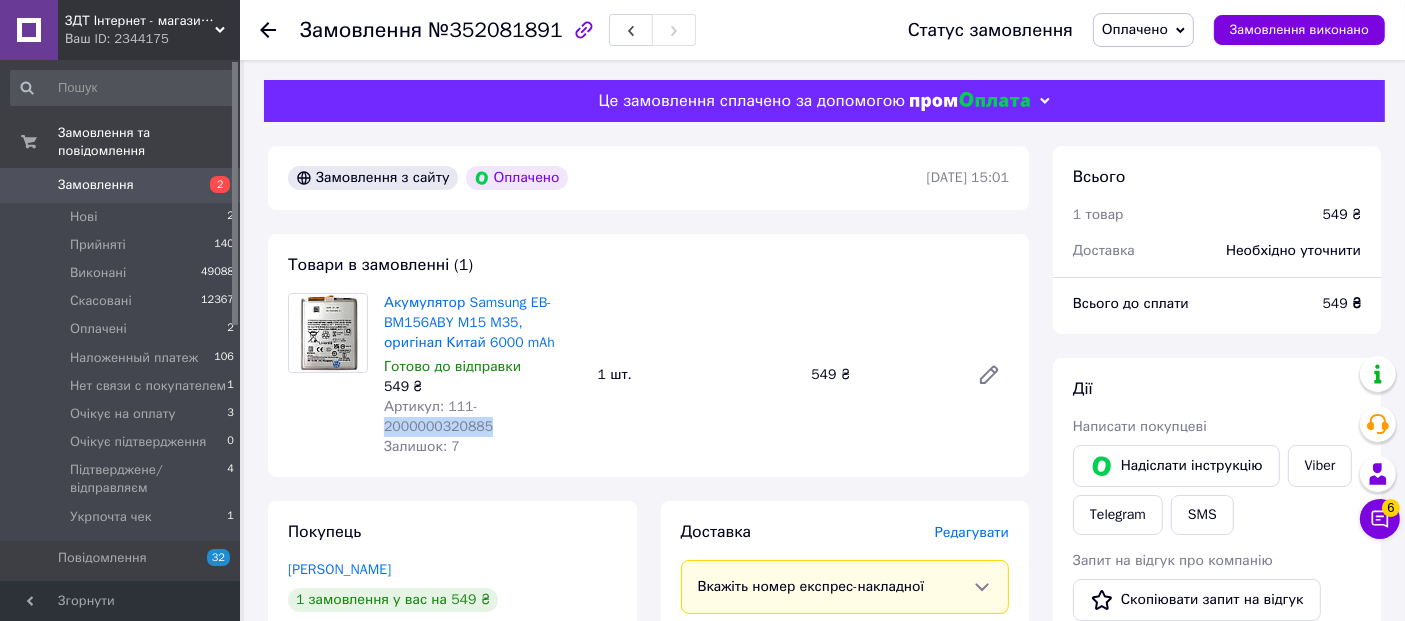 click on "Артикул: 111-2000000320885" at bounding box center (438, 416) 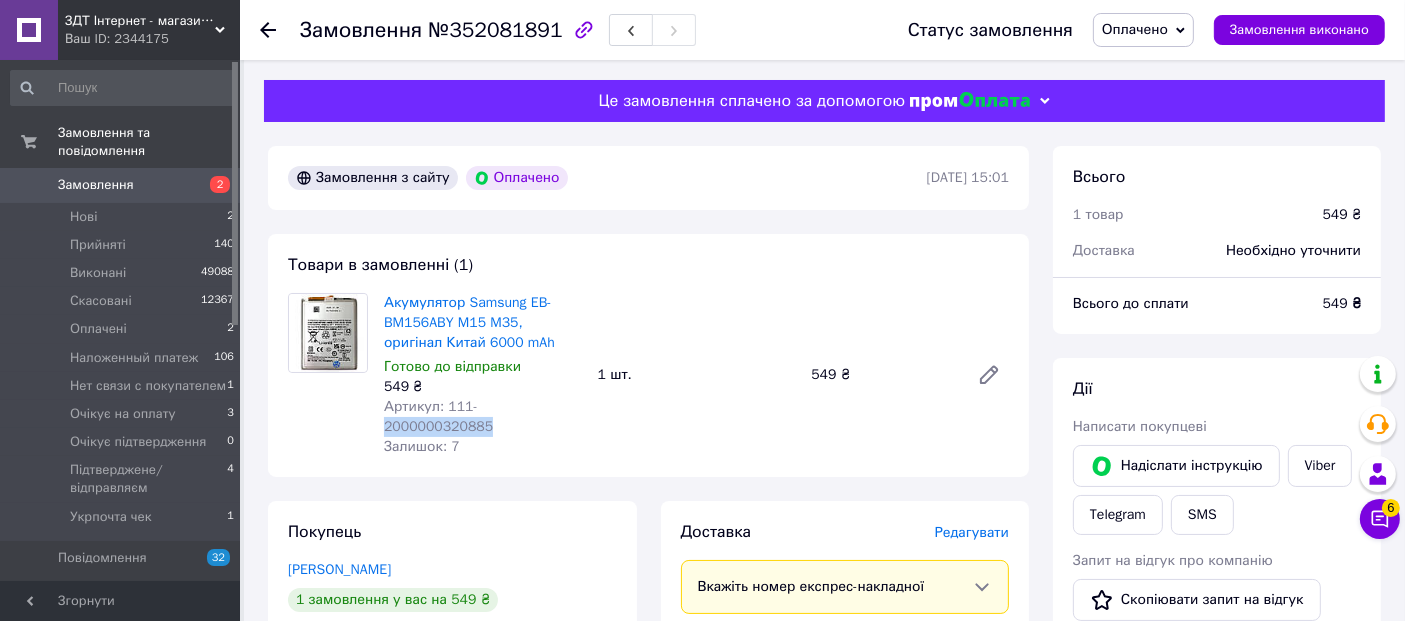 copy on "2000000320885" 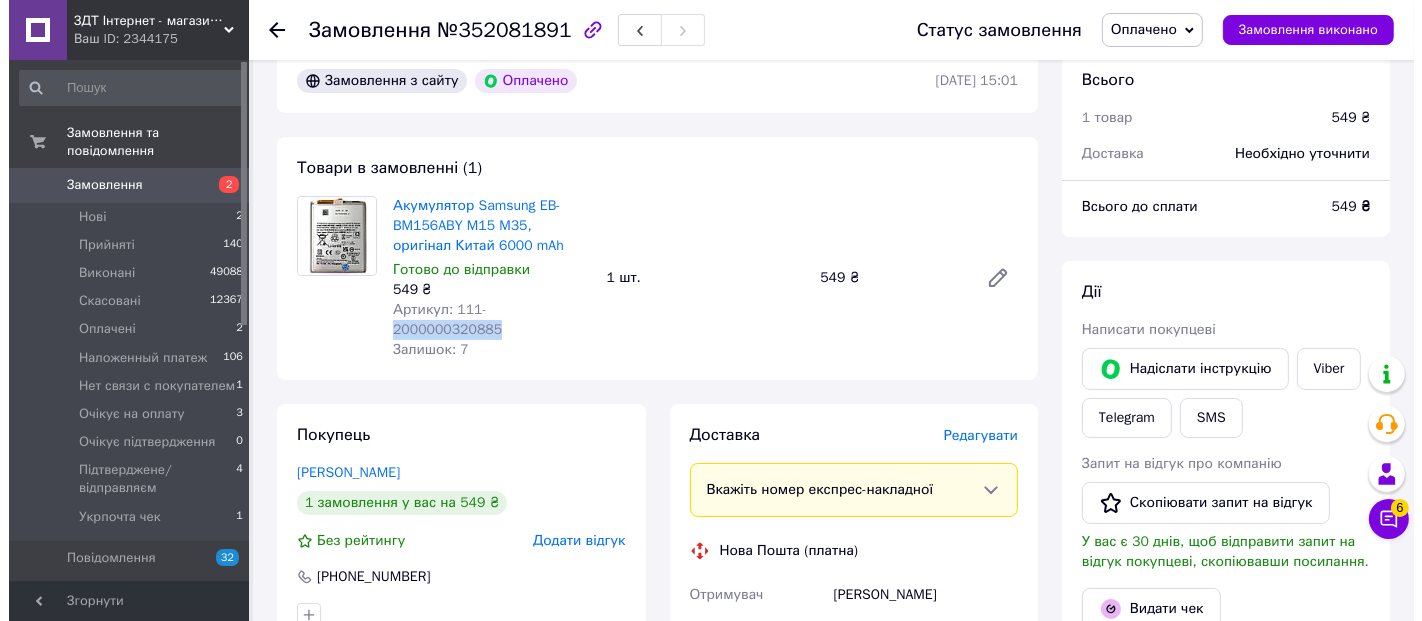 scroll, scrollTop: 333, scrollLeft: 0, axis: vertical 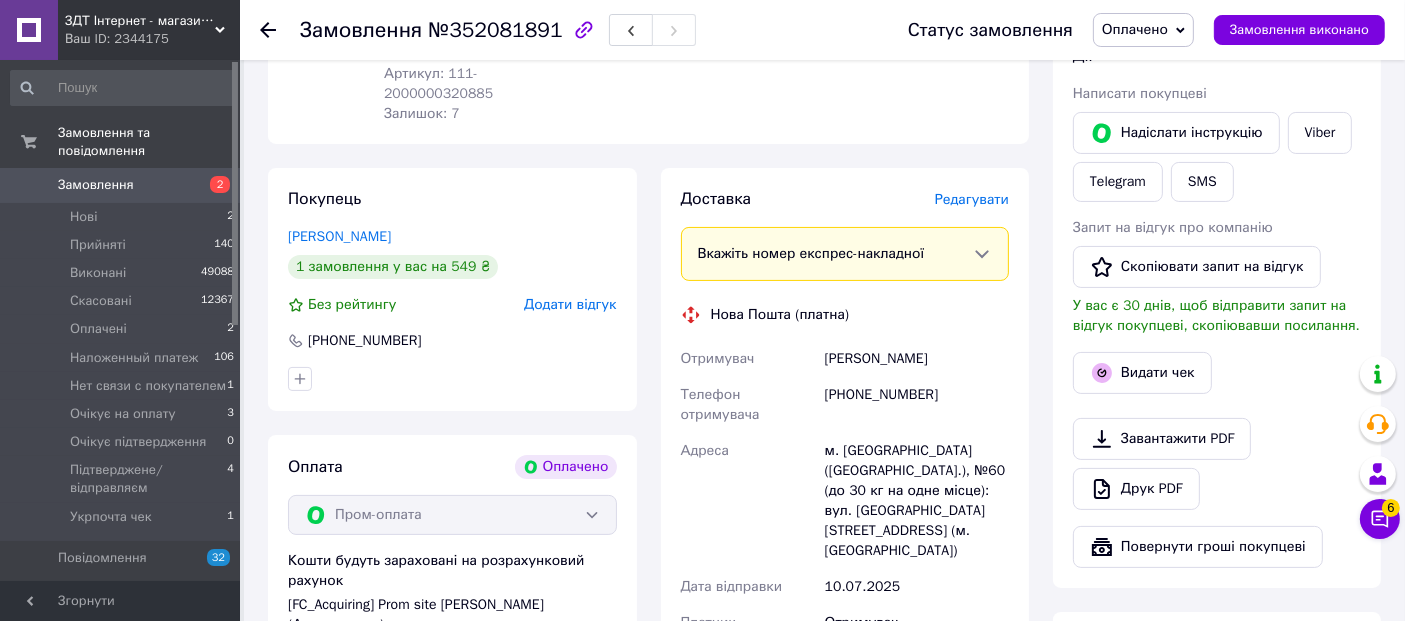 click on "м. Київ (Київська обл.), №60 (до 30 кг на одне місце): вул. Дніпровська набережна, 26і (м. Осокорки)" at bounding box center (917, 501) 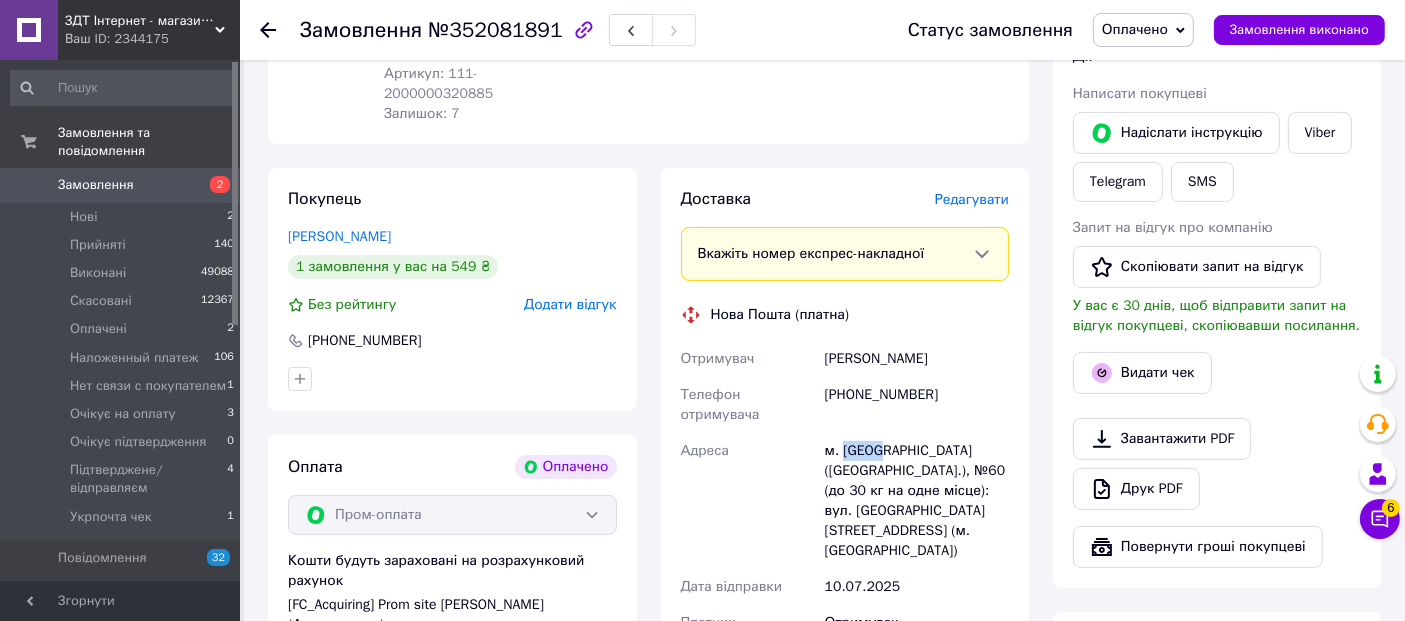 click on "м. Київ (Київська обл.), №60 (до 30 кг на одне місце): вул. Дніпровська набережна, 26і (м. Осокорки)" at bounding box center (917, 501) 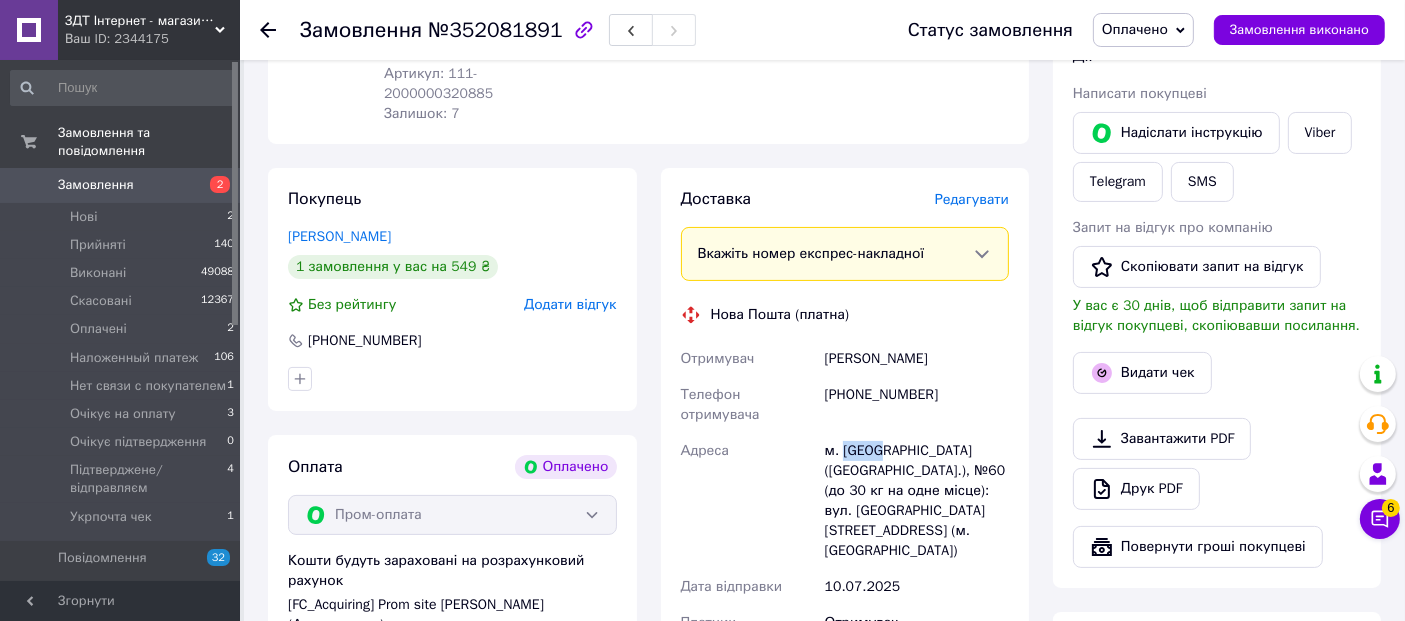 copy on "Київ" 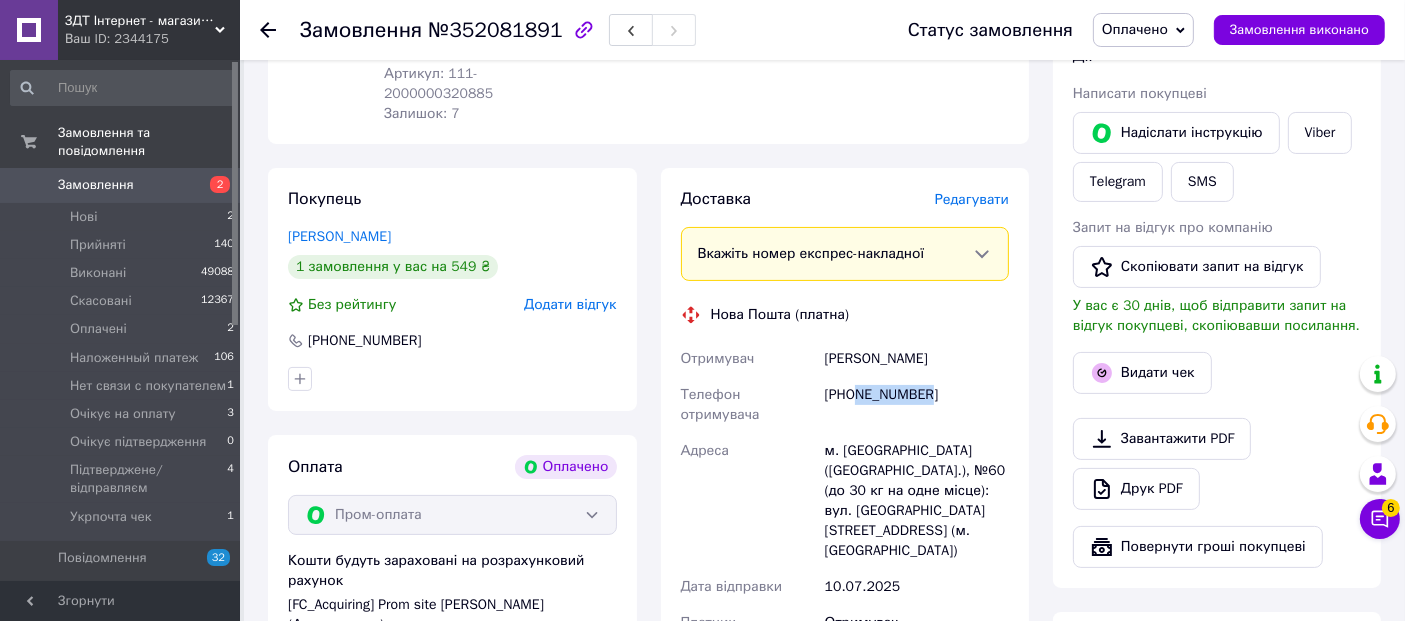 drag, startPoint x: 934, startPoint y: 375, endPoint x: 857, endPoint y: 375, distance: 77 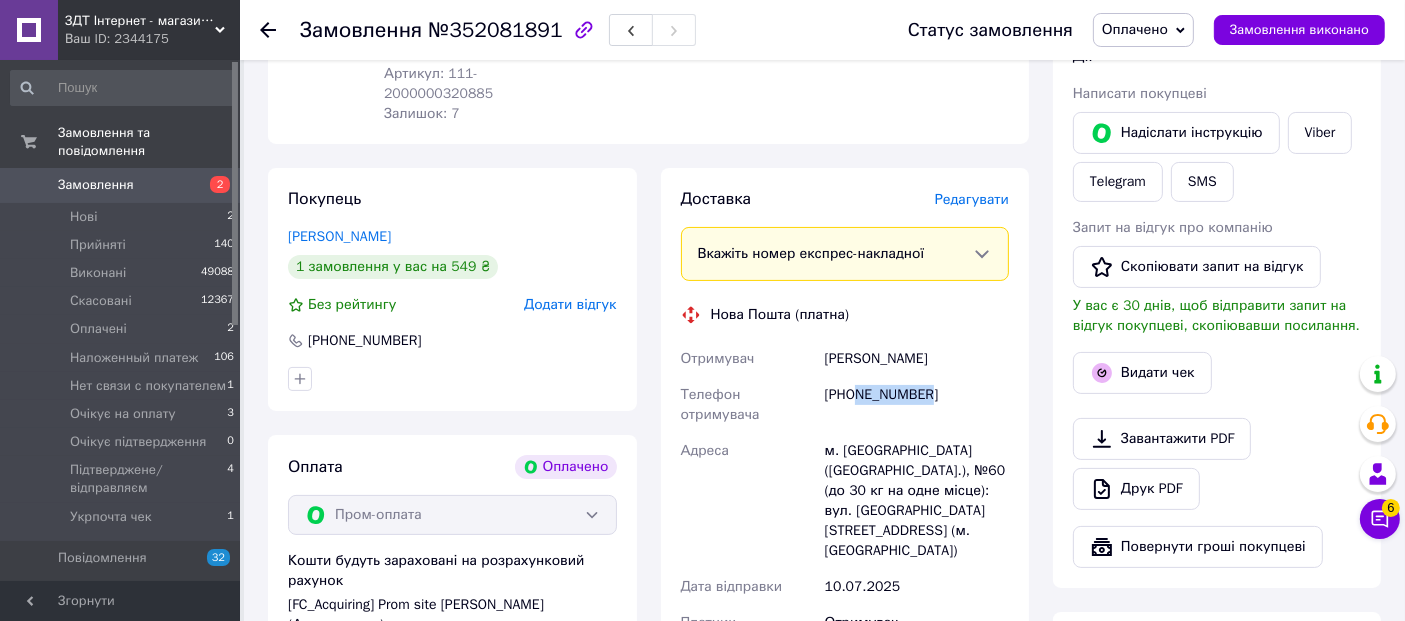 copy on "931150157" 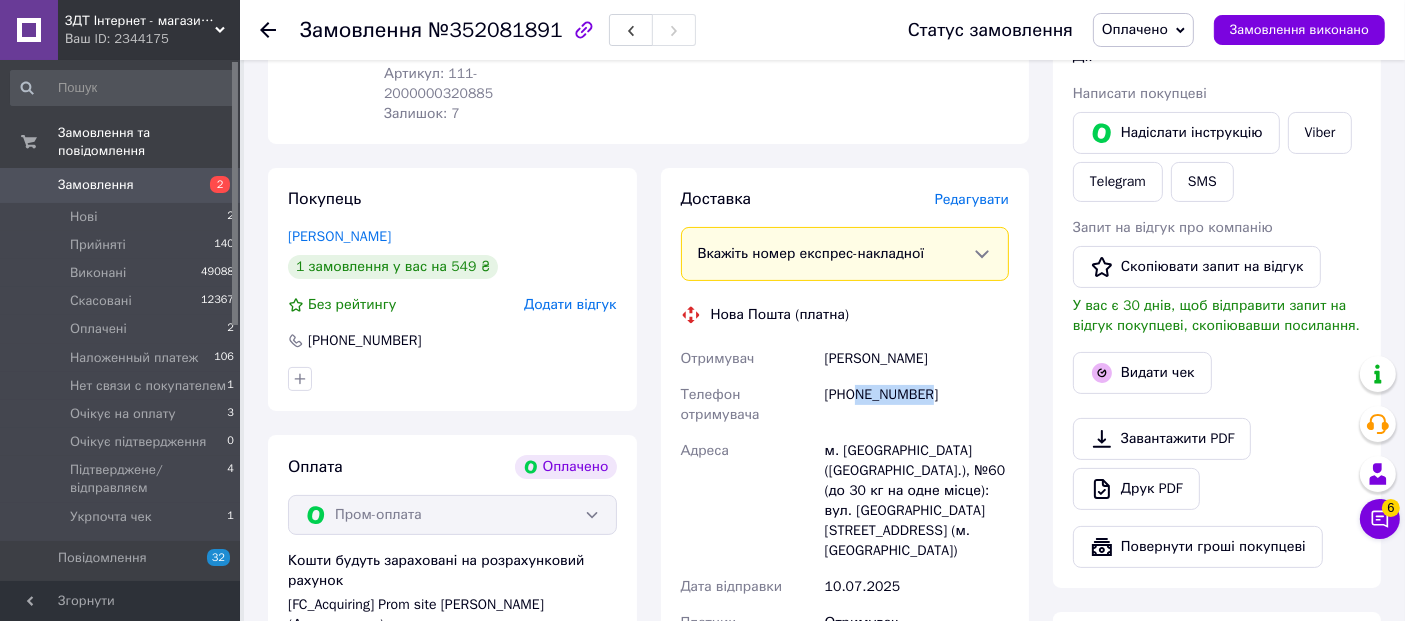 drag, startPoint x: 820, startPoint y: 340, endPoint x: 958, endPoint y: 340, distance: 138 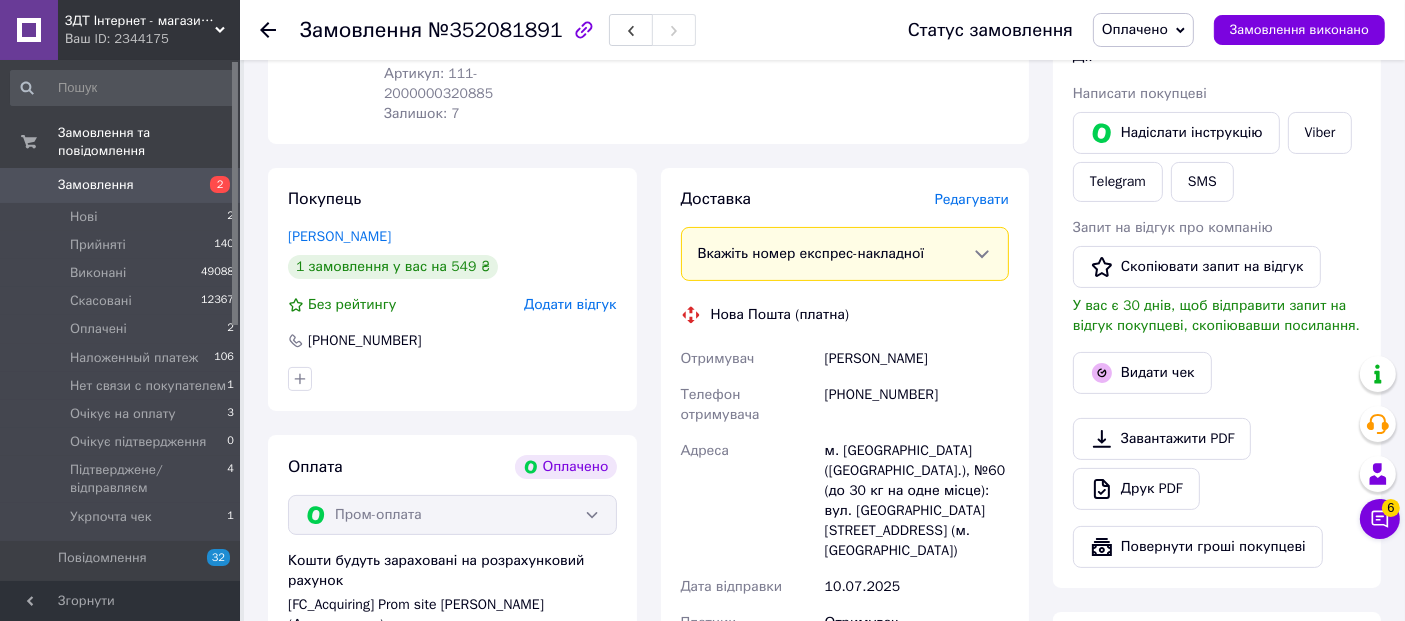 click on "Редагувати" at bounding box center (972, 199) 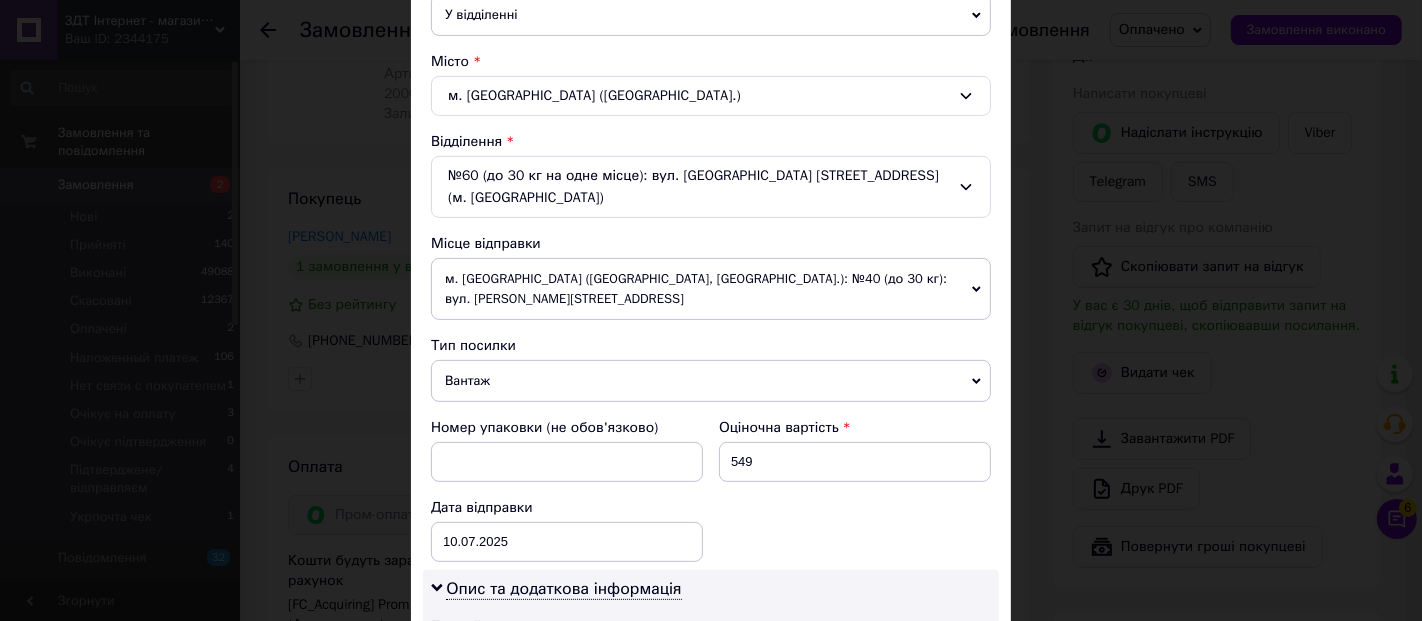 scroll, scrollTop: 555, scrollLeft: 0, axis: vertical 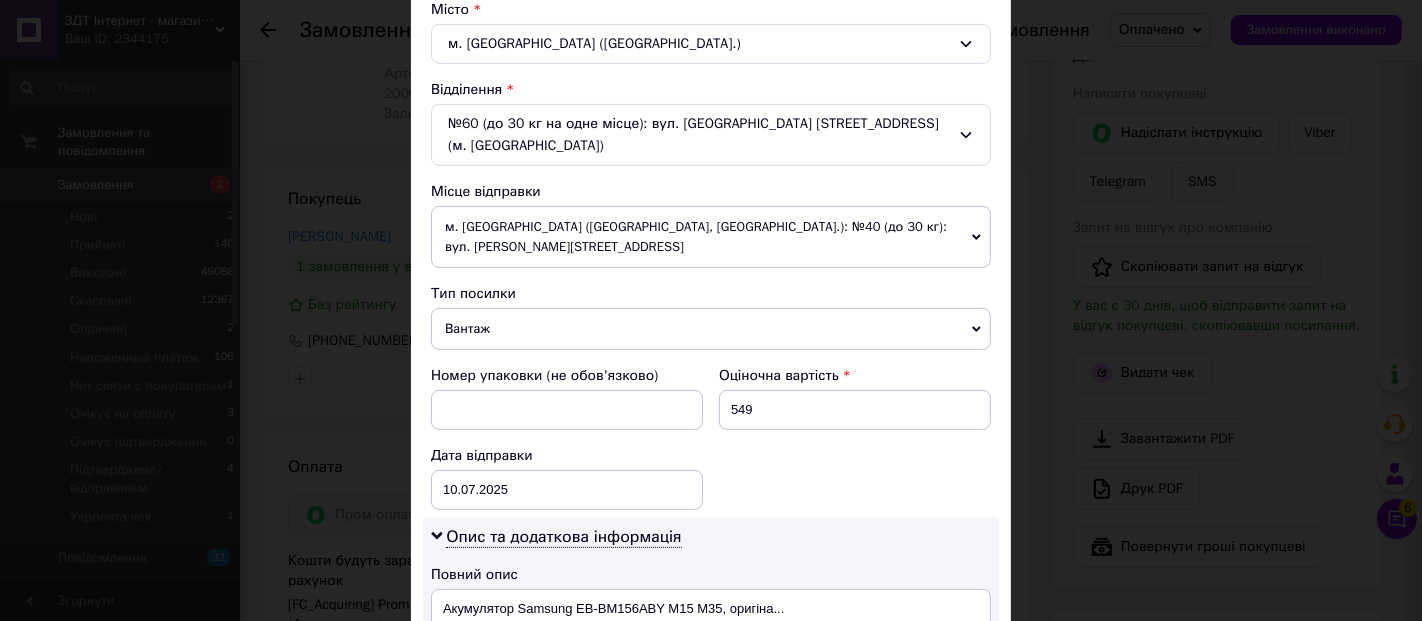 click on "Вантаж" at bounding box center [711, 329] 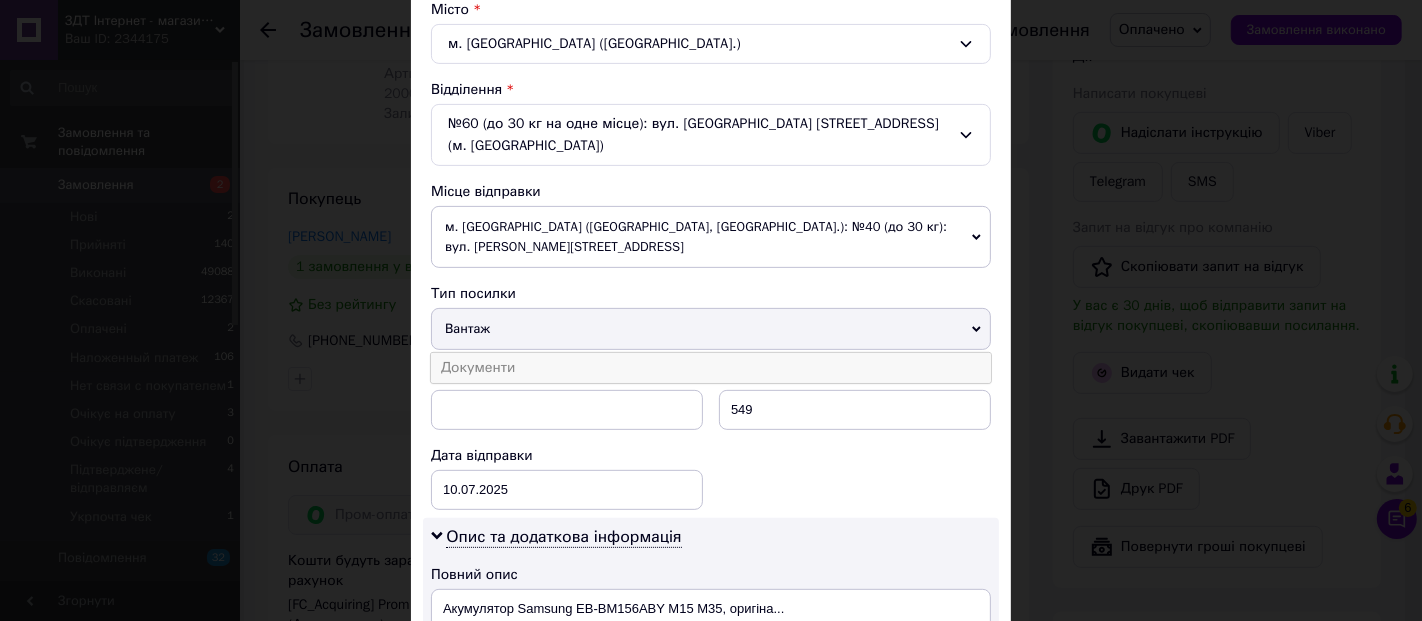 click on "Документи" at bounding box center (711, 368) 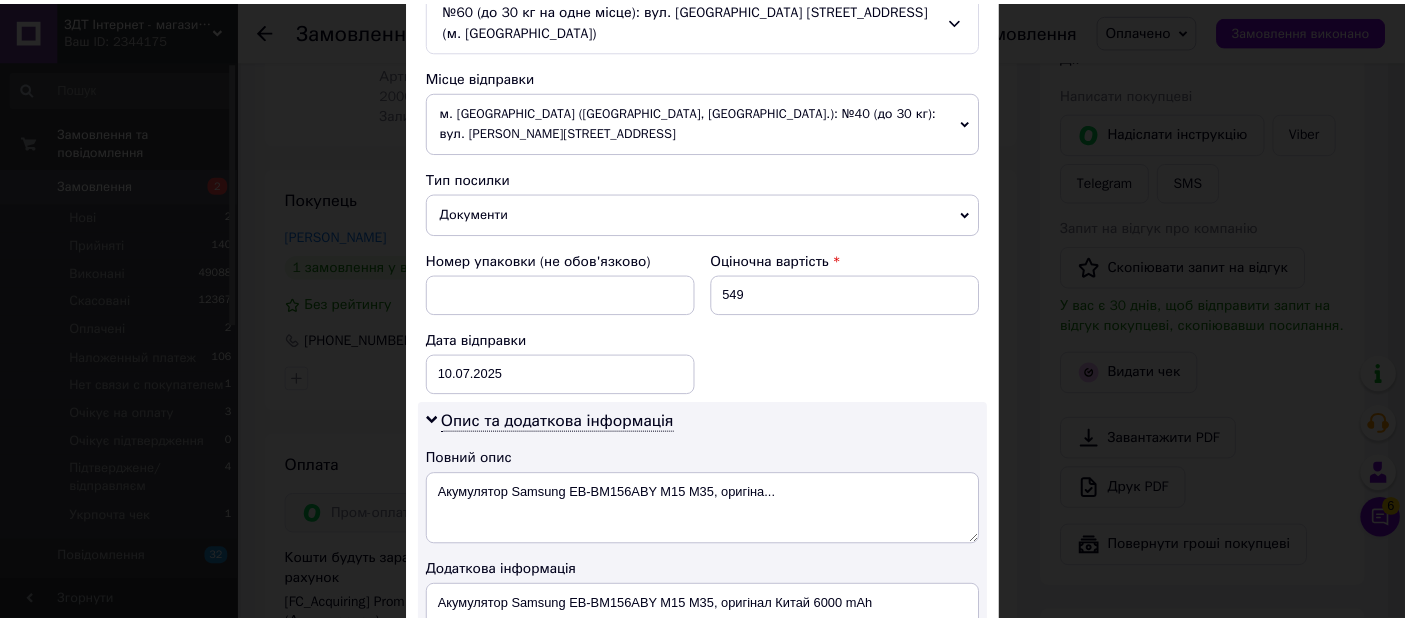 scroll, scrollTop: 962, scrollLeft: 0, axis: vertical 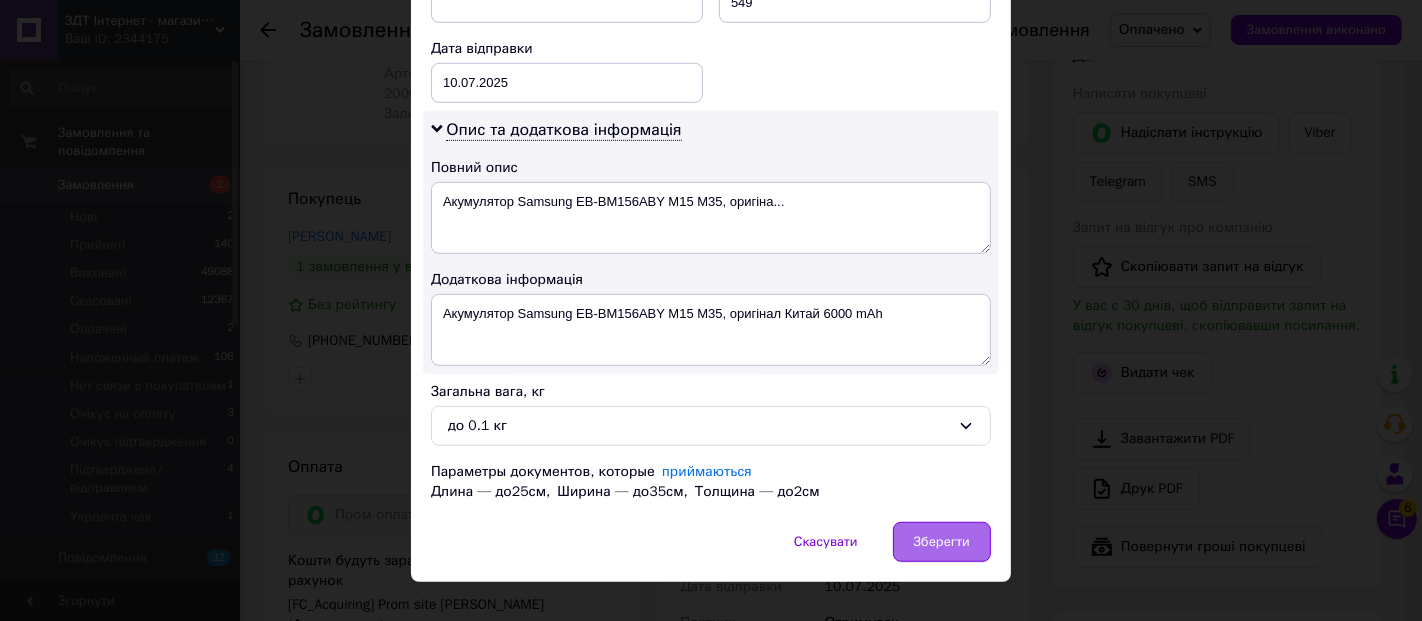 click on "Зберегти" at bounding box center (942, 542) 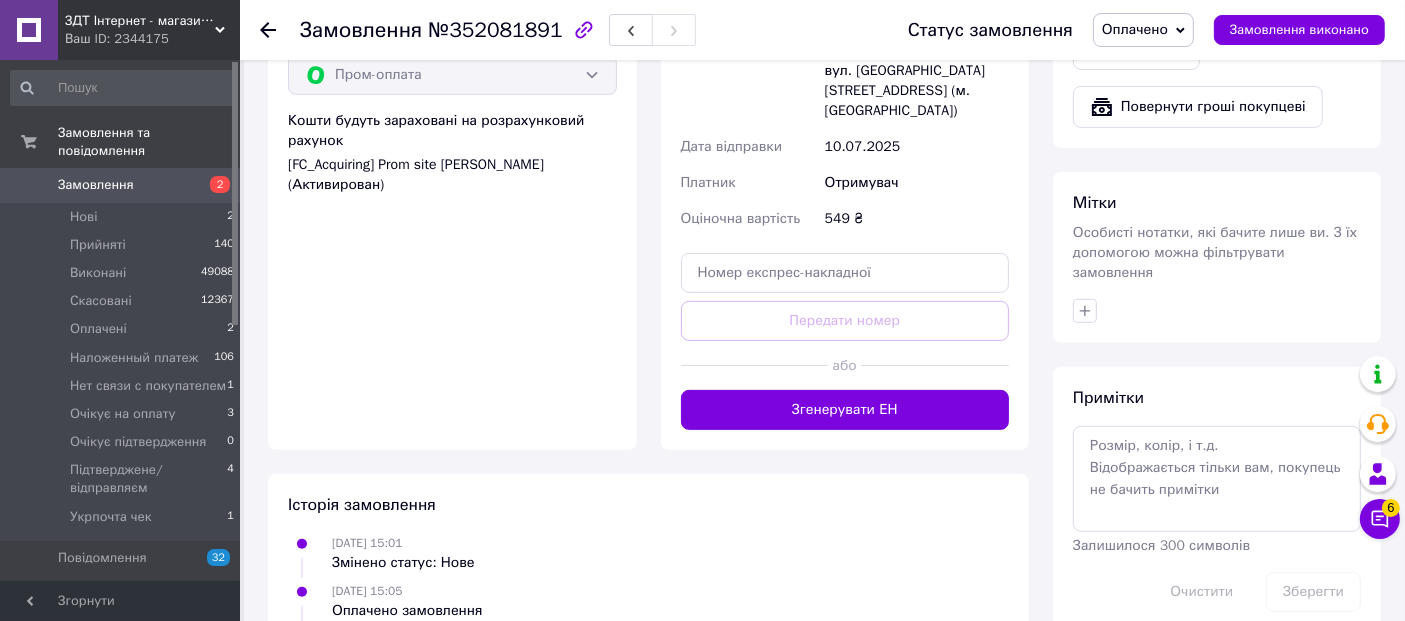 scroll, scrollTop: 777, scrollLeft: 0, axis: vertical 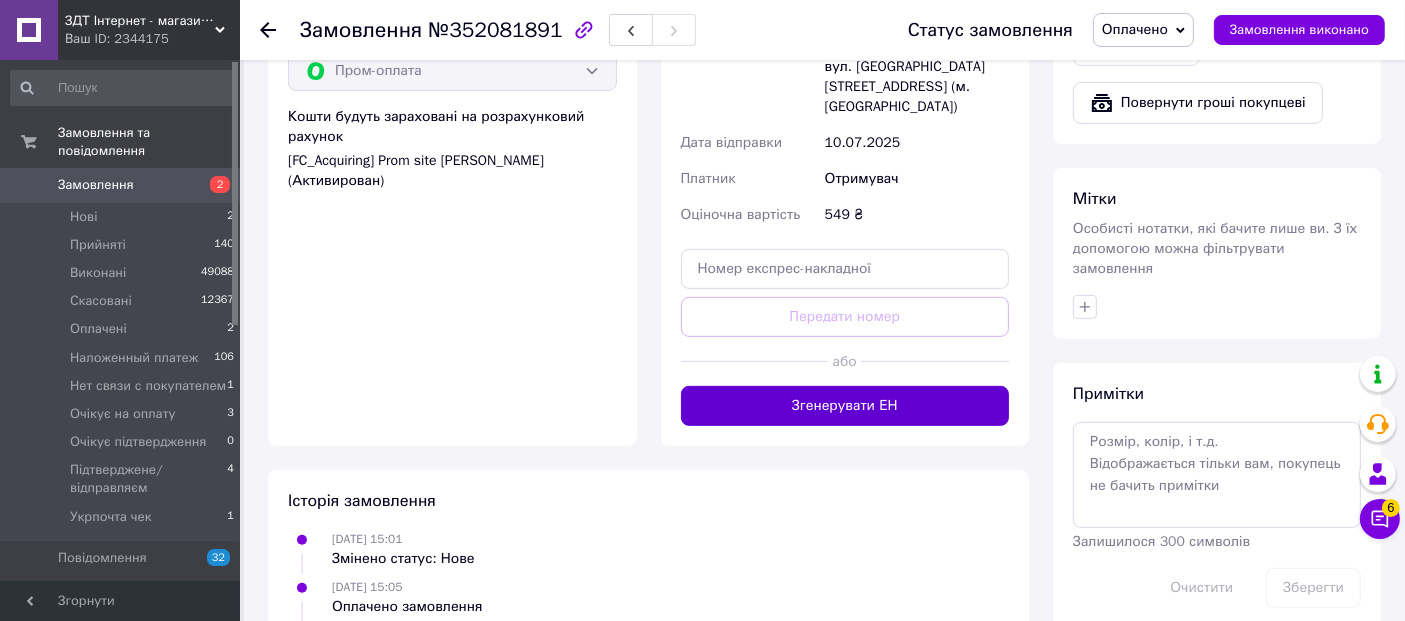 click on "Згенерувати ЕН" at bounding box center [845, 406] 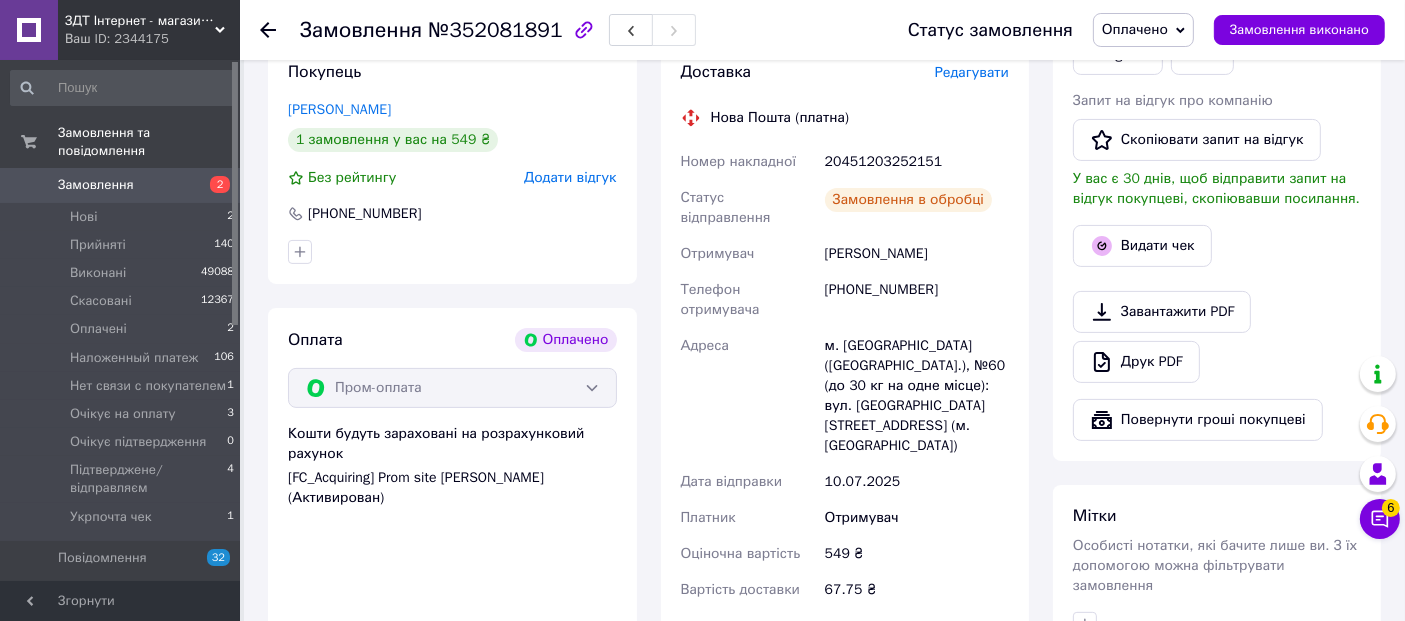 scroll, scrollTop: 444, scrollLeft: 0, axis: vertical 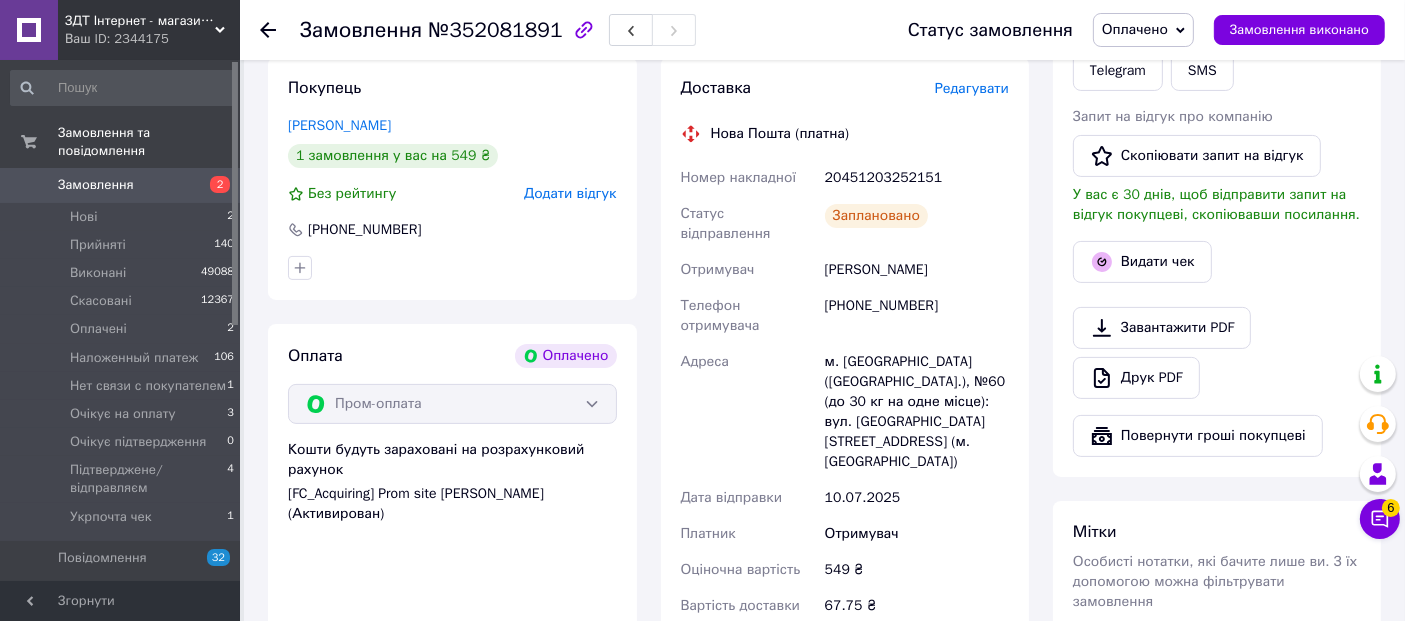 click on "20451203252151" at bounding box center (917, 178) 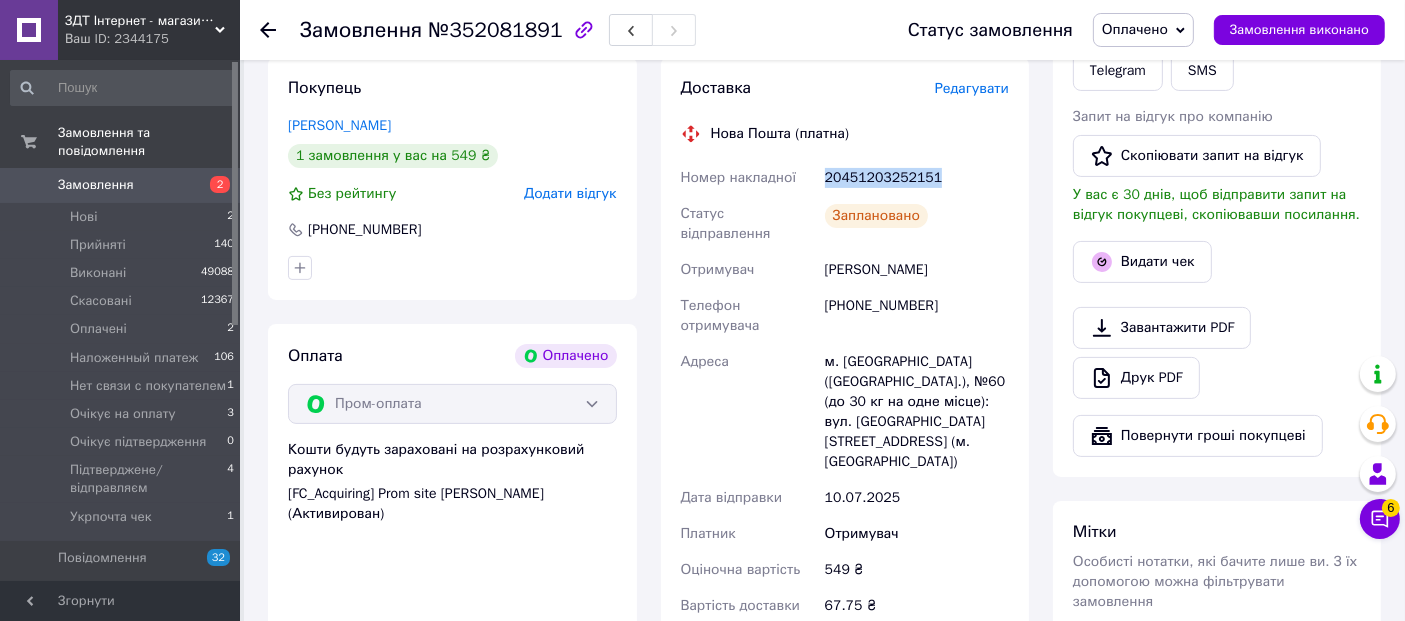 click on "20451203252151" at bounding box center (917, 178) 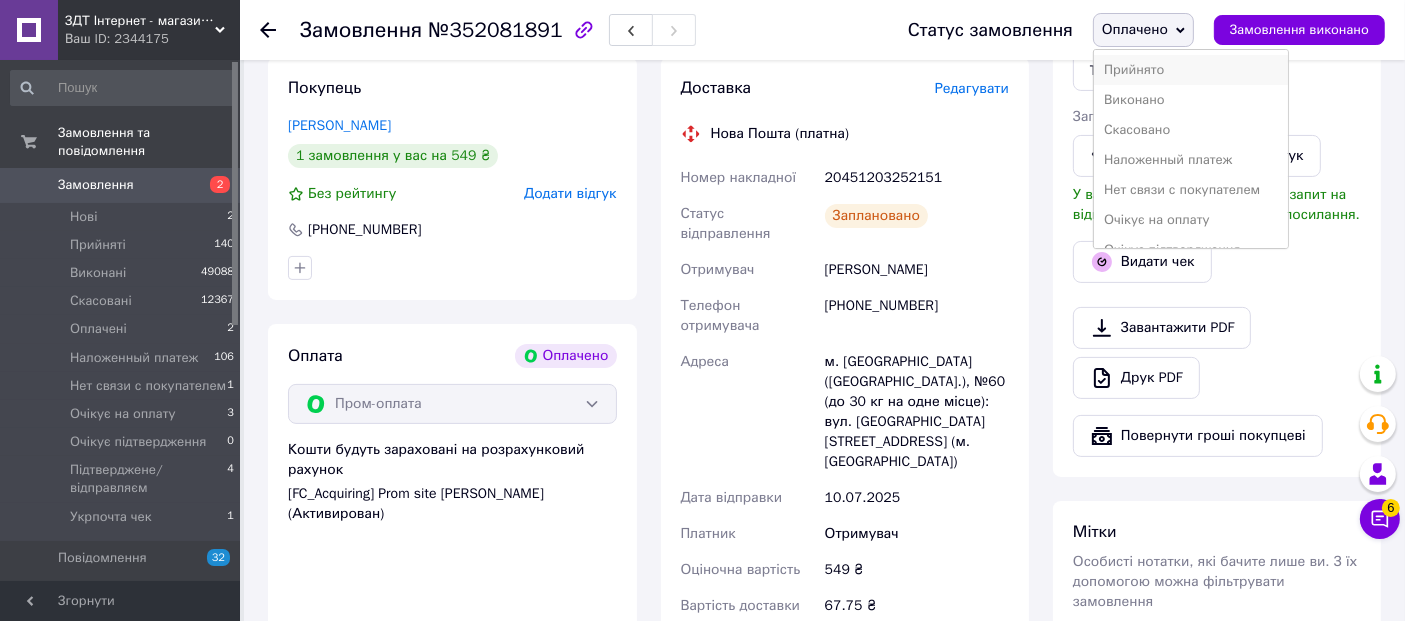 click on "Прийнято" at bounding box center (1191, 70) 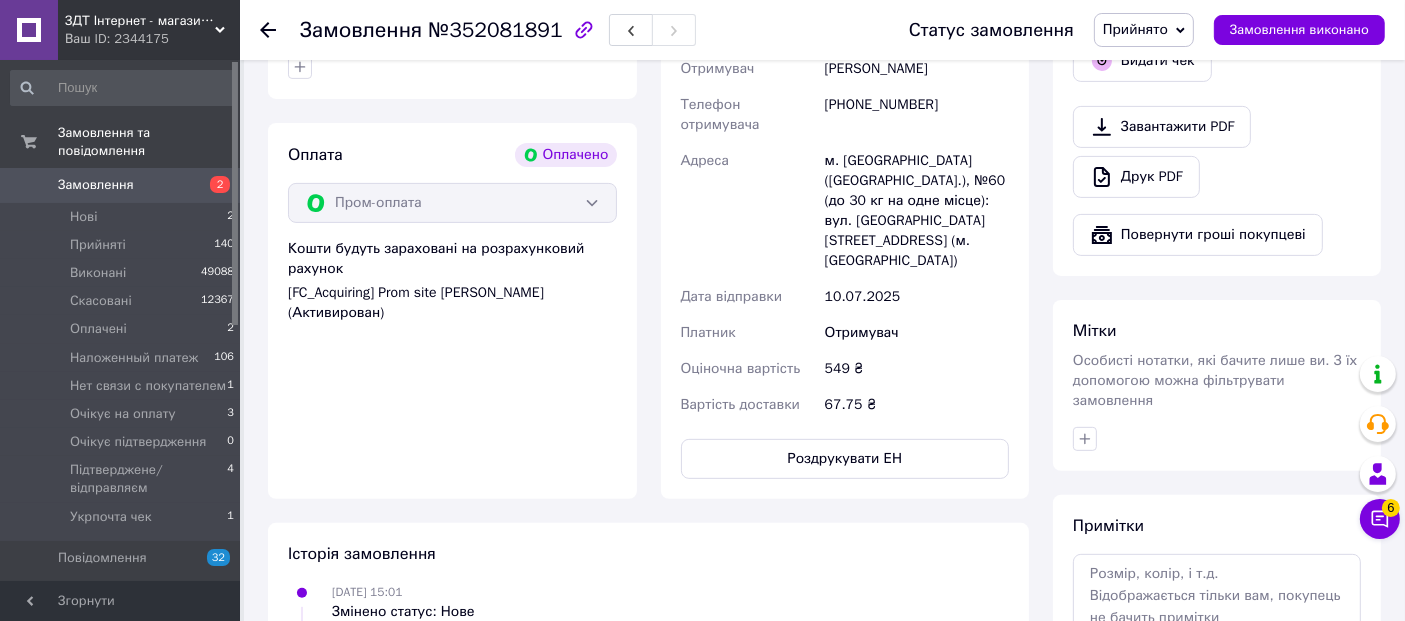 scroll, scrollTop: 666, scrollLeft: 0, axis: vertical 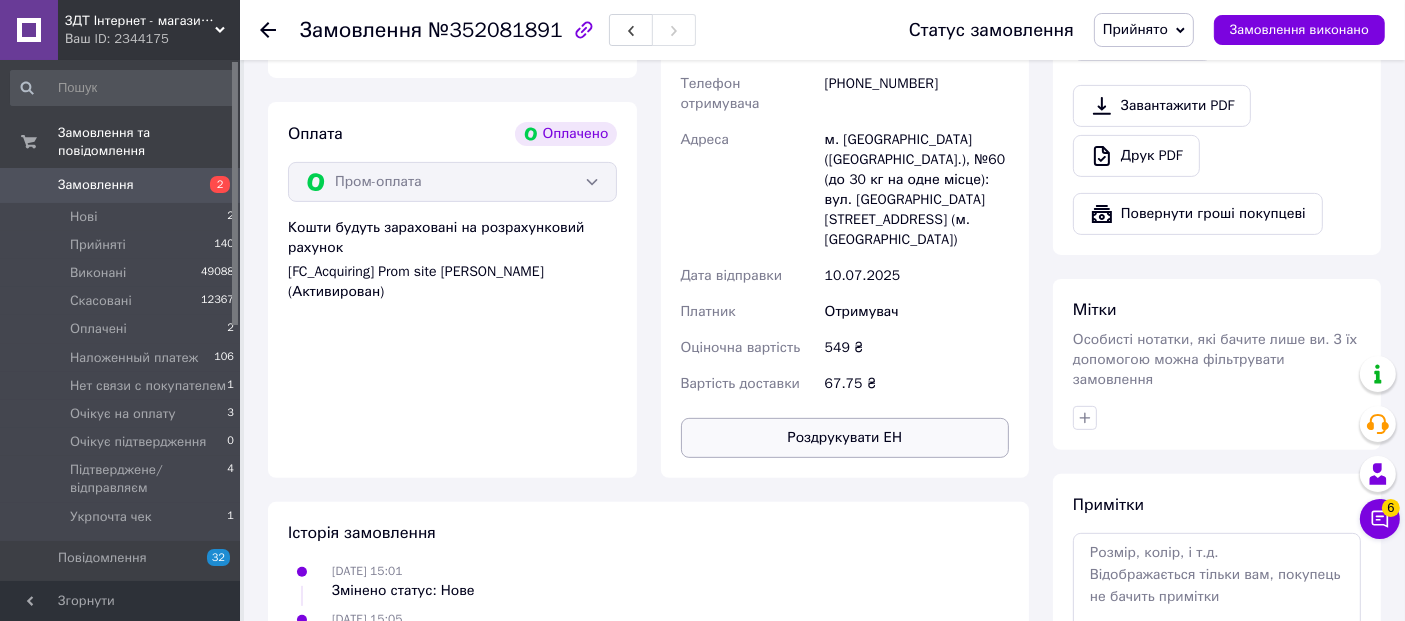 click on "Роздрукувати ЕН" at bounding box center (845, 438) 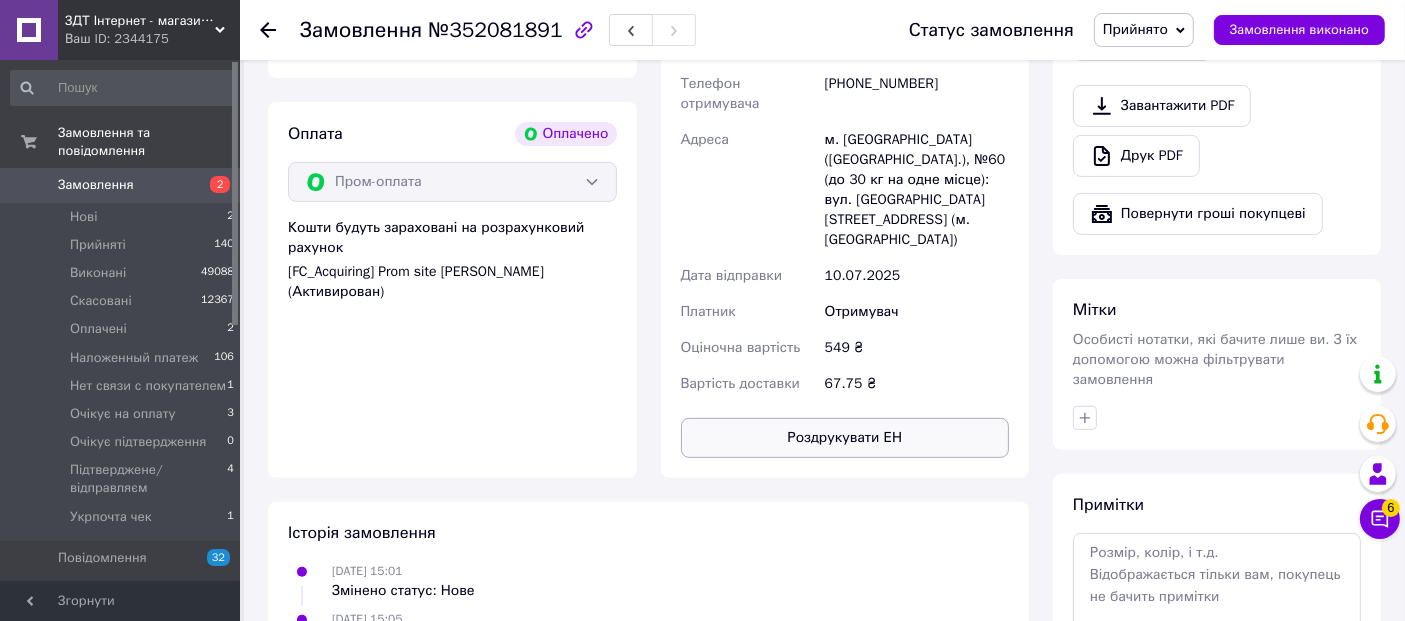 click on "Роздрукувати ЕН" at bounding box center [845, 438] 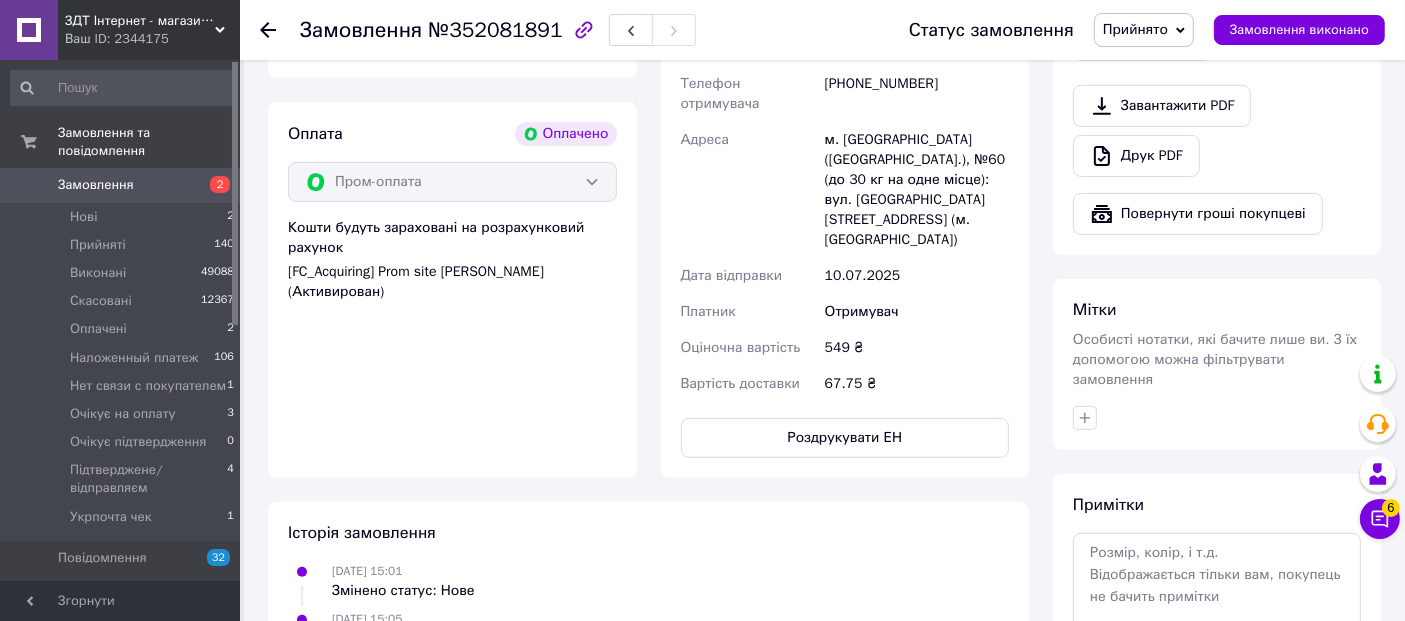click on "67.75 ₴" at bounding box center (917, 384) 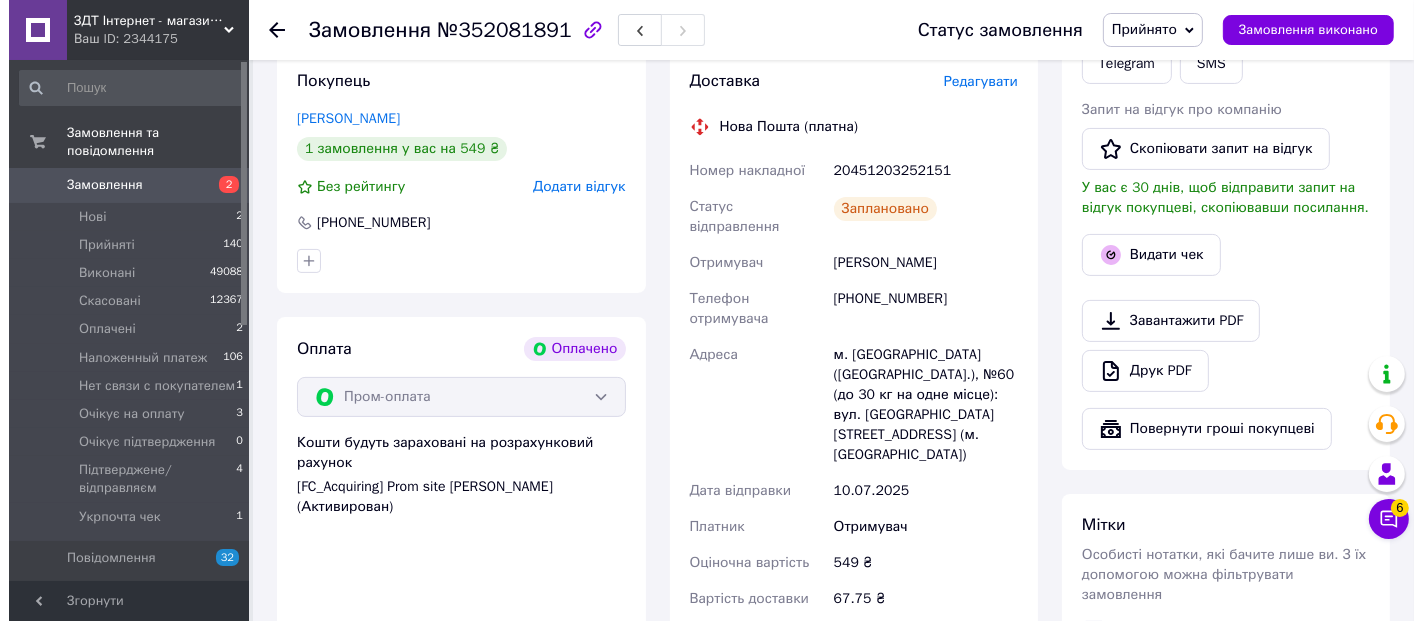 scroll, scrollTop: 444, scrollLeft: 0, axis: vertical 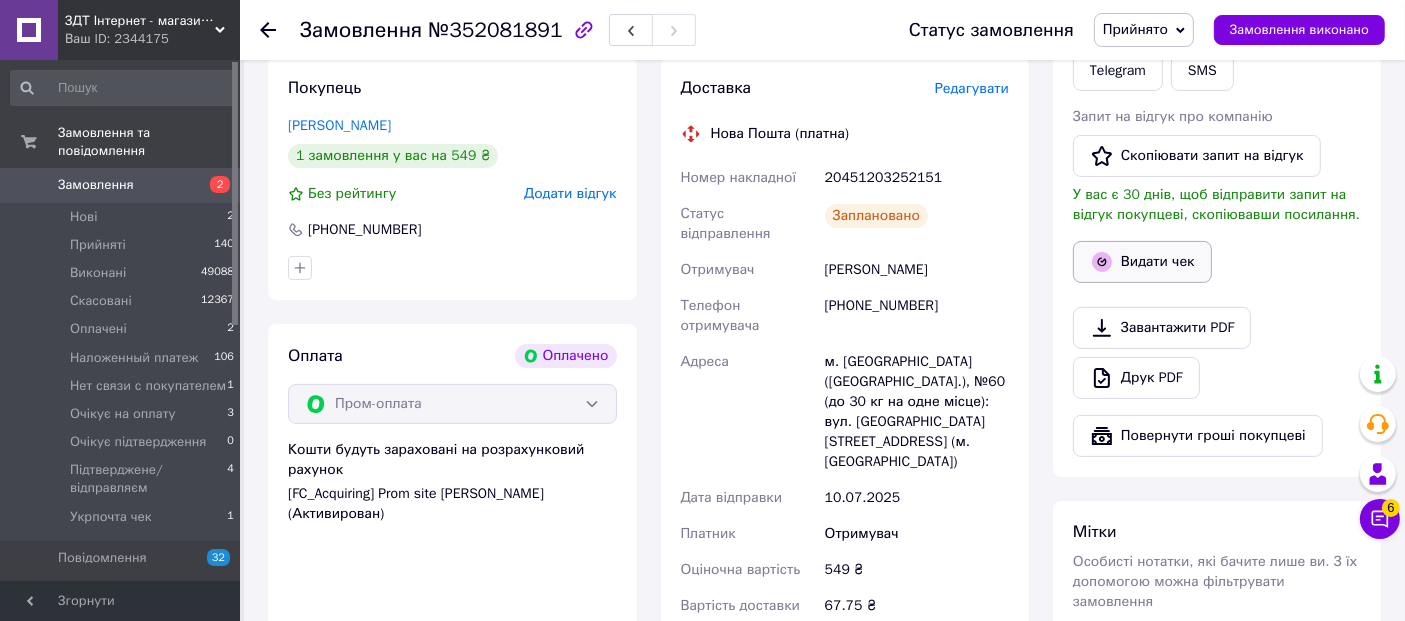 click on "Видати чек" at bounding box center (1142, 262) 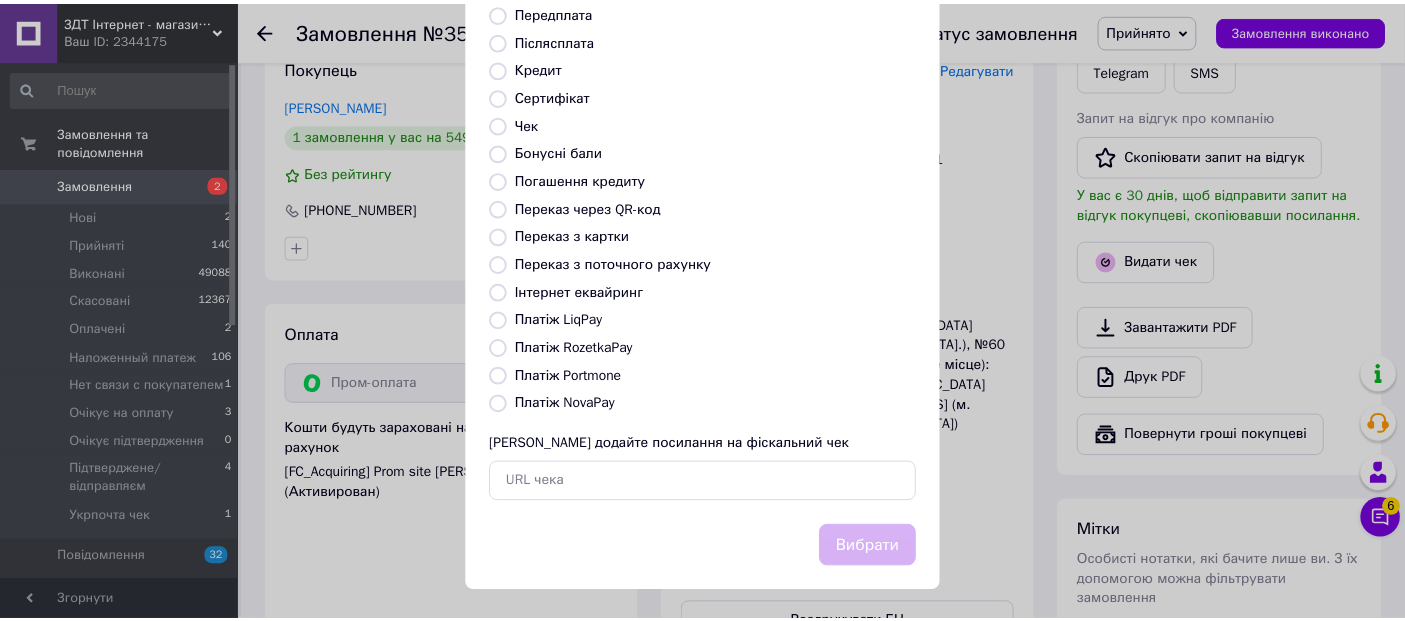 scroll, scrollTop: 237, scrollLeft: 0, axis: vertical 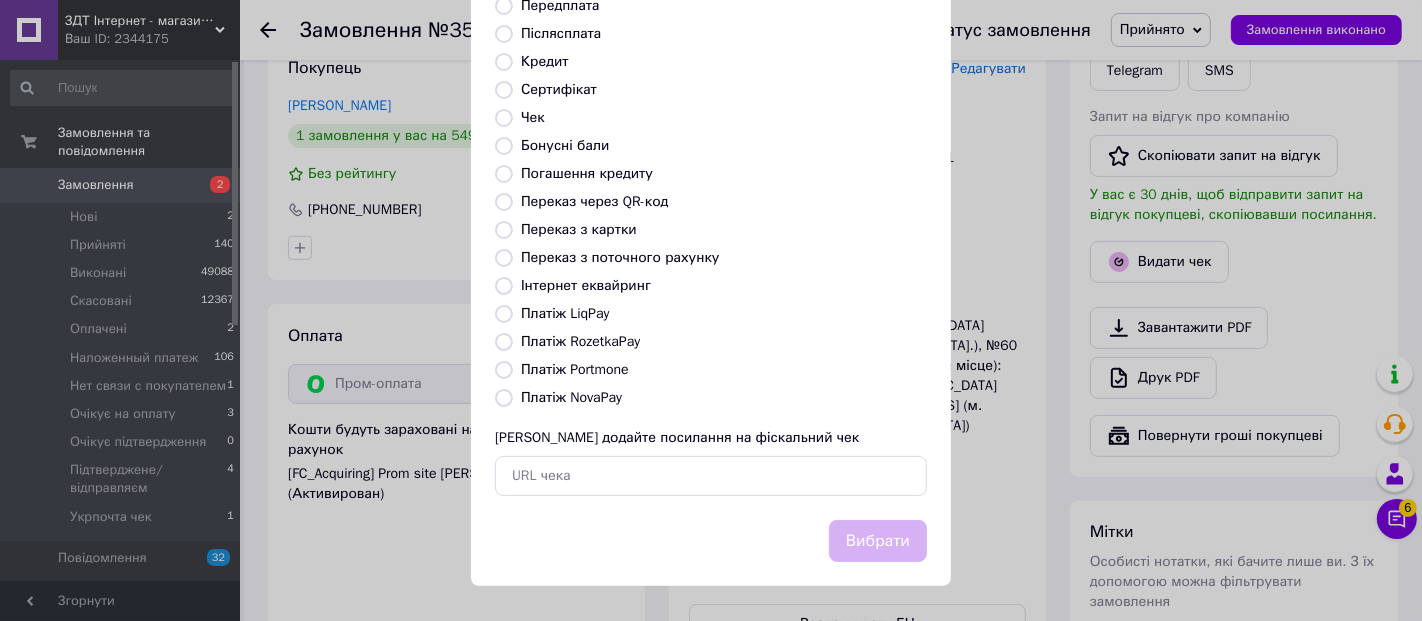 click on "Платіж RozetkaPay" at bounding box center (580, 341) 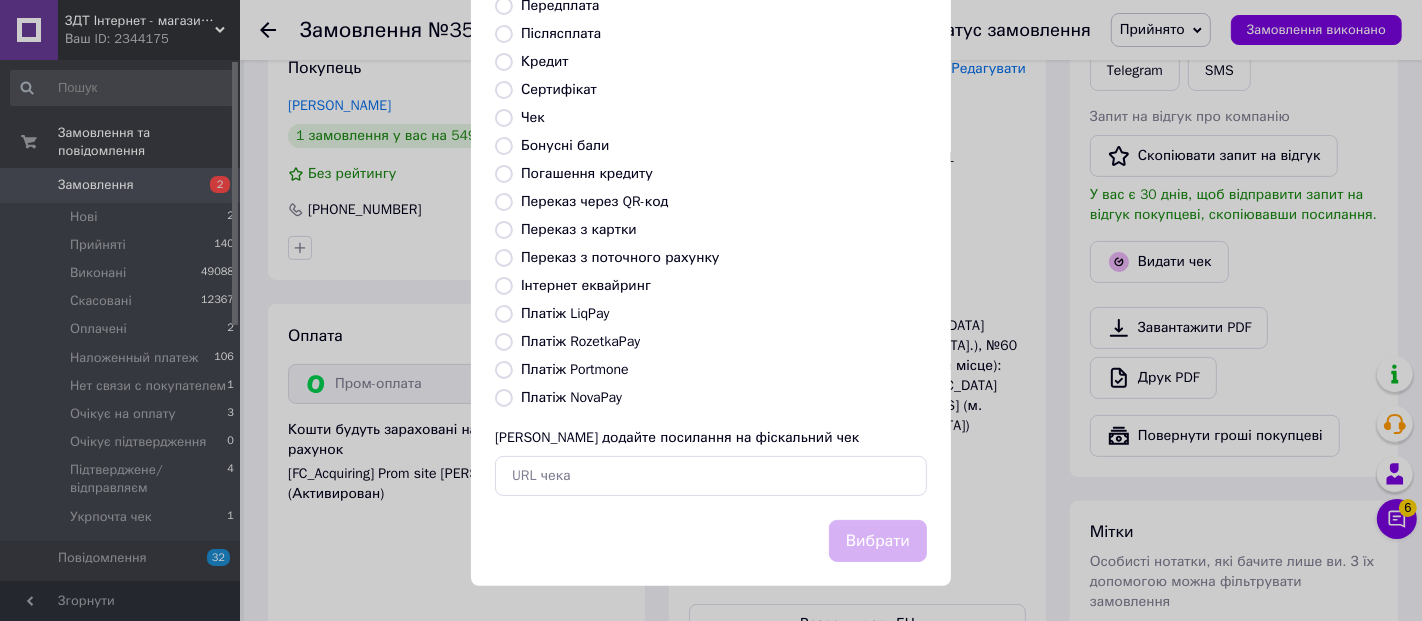 radio on "true" 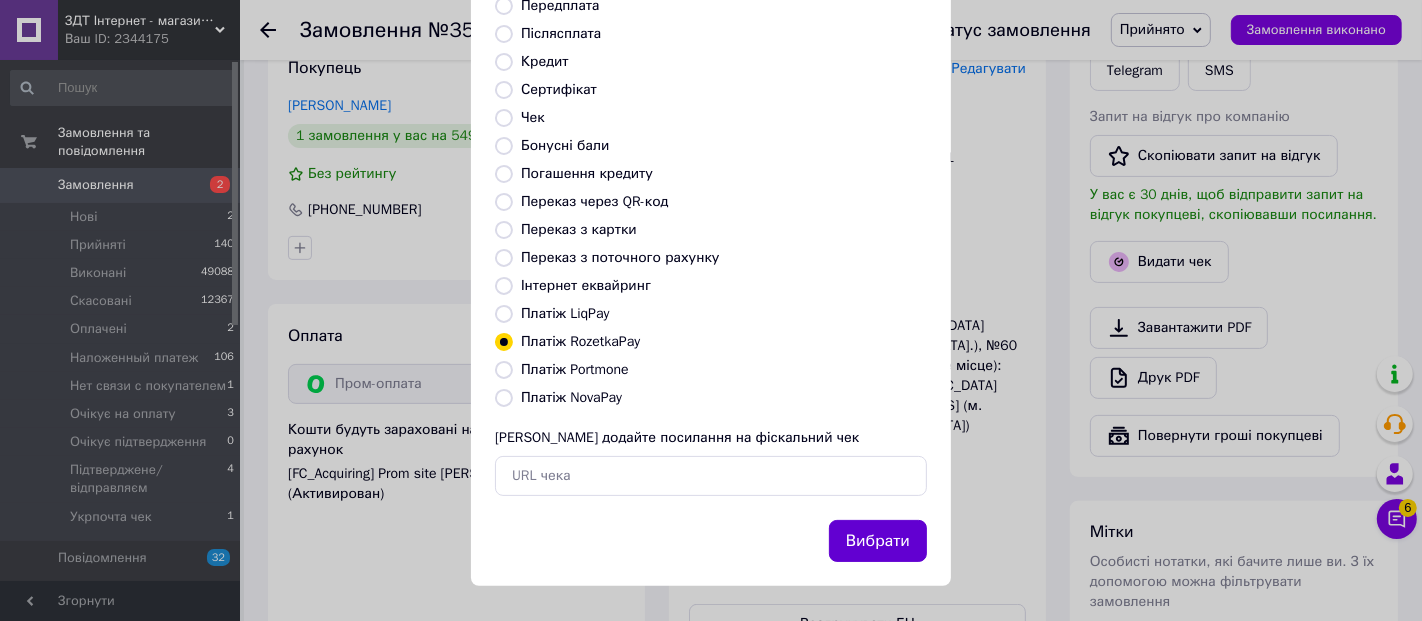 click on "Вибрати" at bounding box center [878, 541] 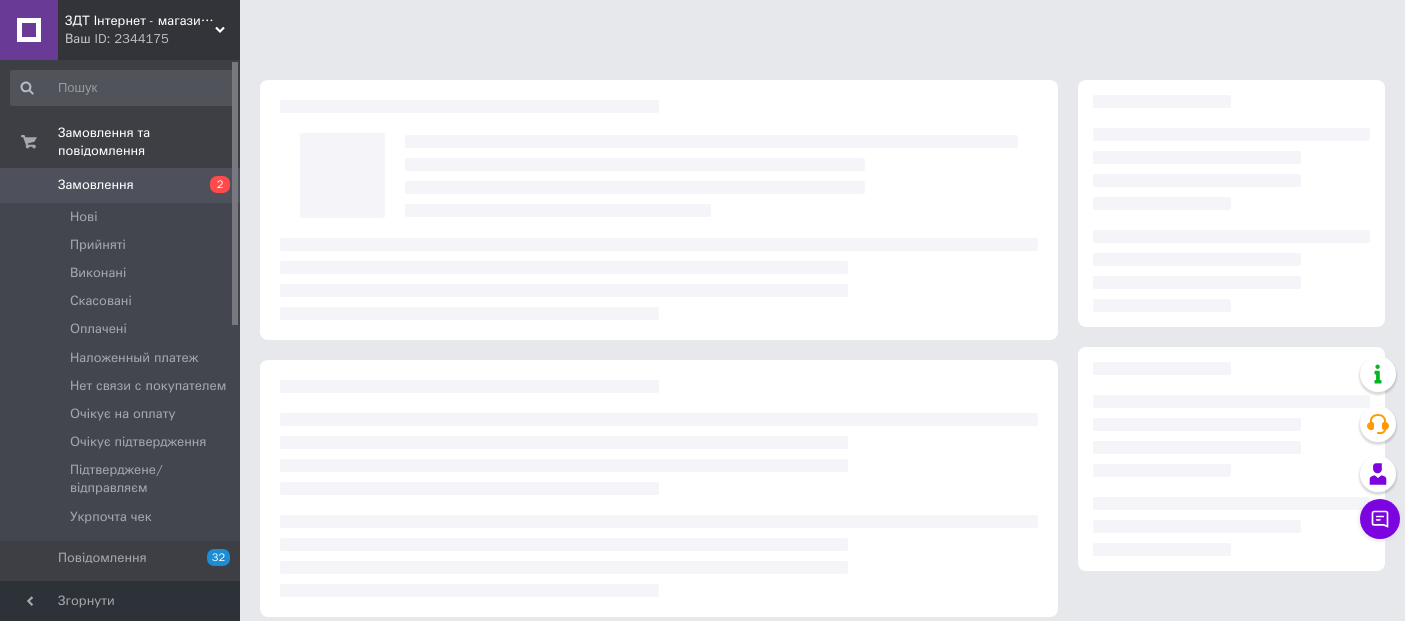 scroll, scrollTop: 0, scrollLeft: 0, axis: both 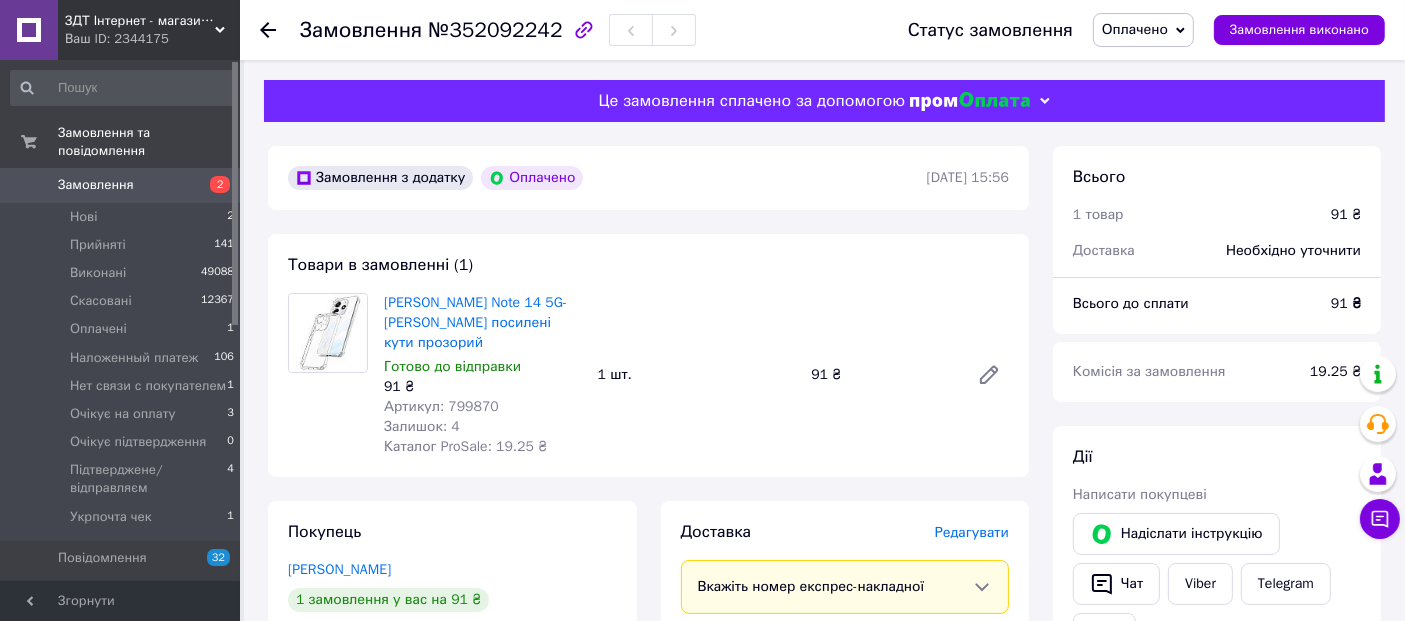 click on "Оплачено" at bounding box center (1135, 29) 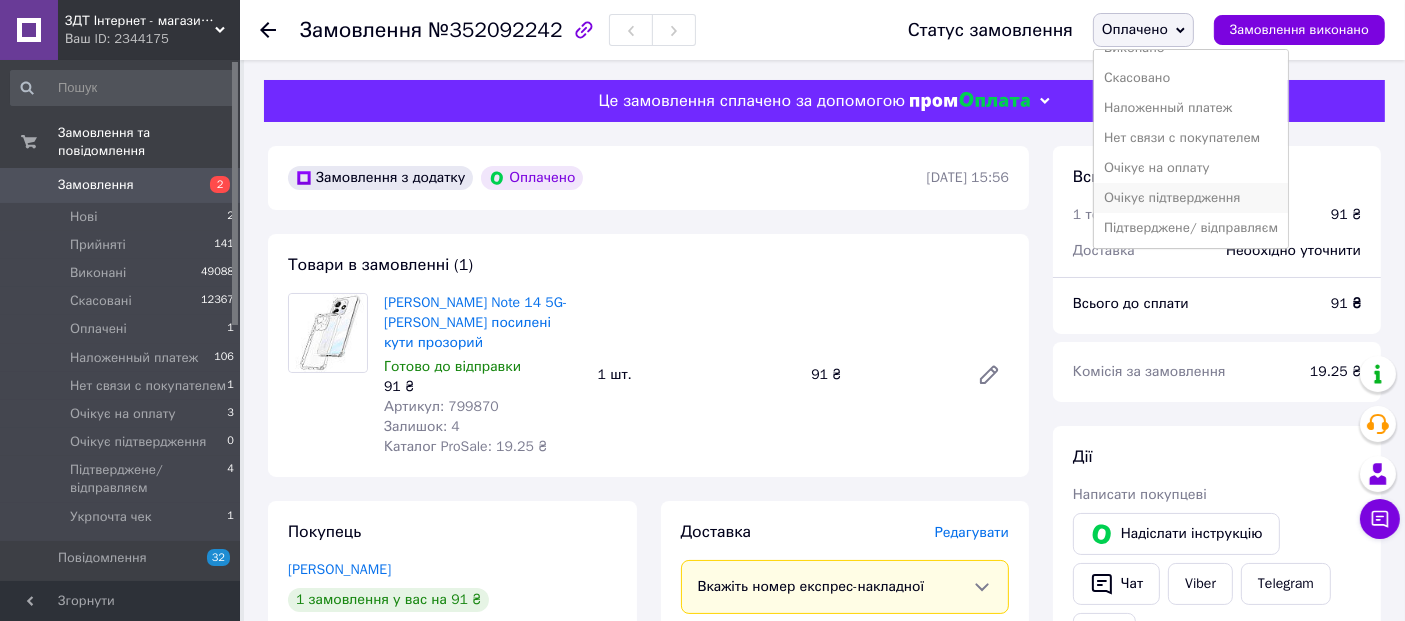 scroll, scrollTop: 81, scrollLeft: 0, axis: vertical 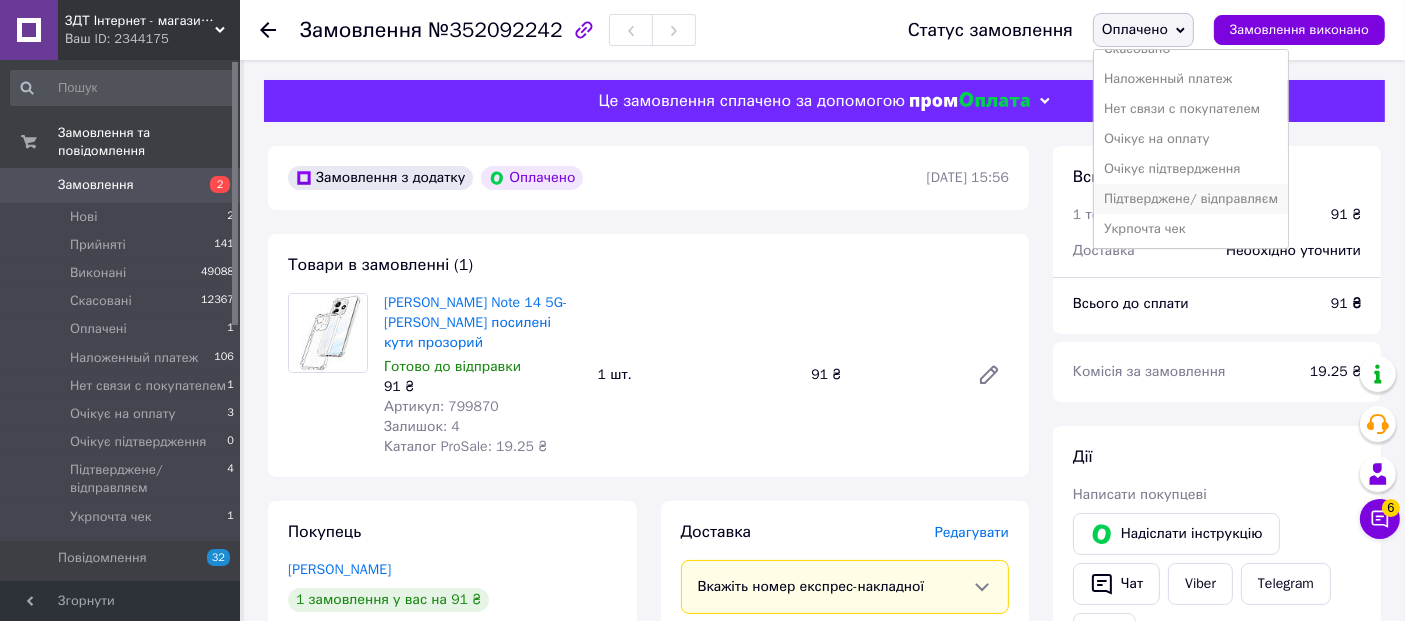 click on "Підтверджене/ відправляєм" at bounding box center (1191, 199) 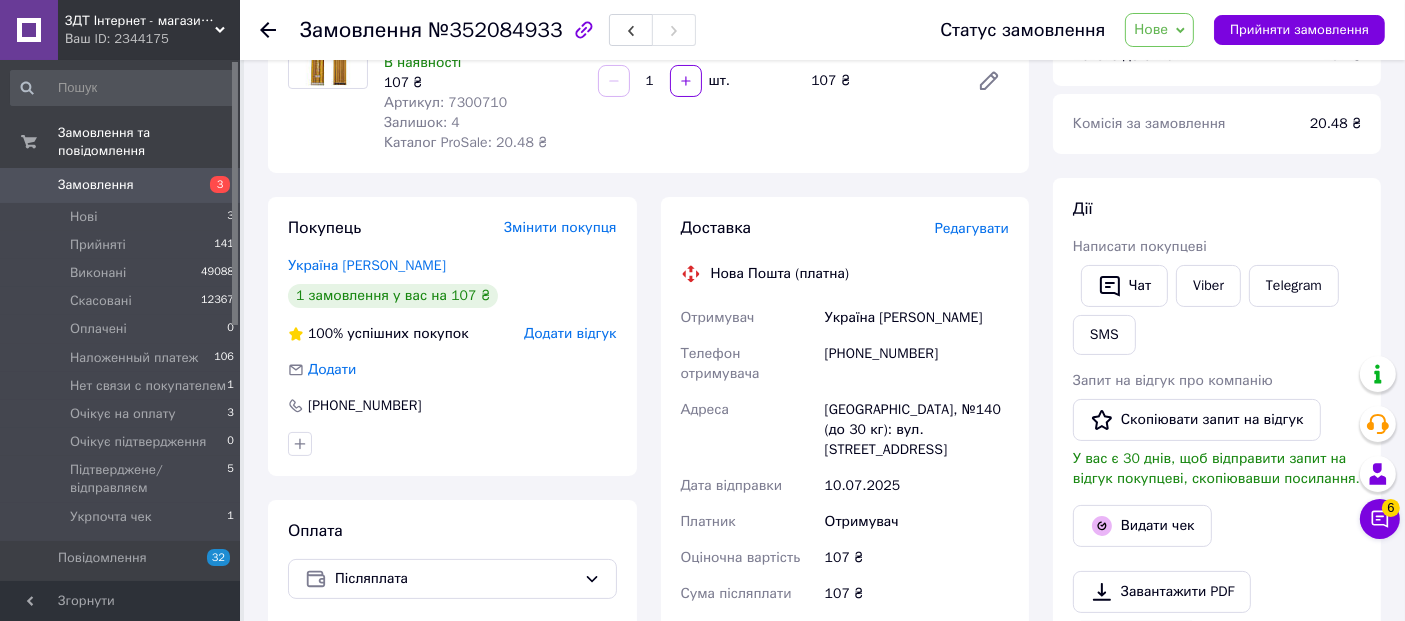 scroll, scrollTop: 0, scrollLeft: 0, axis: both 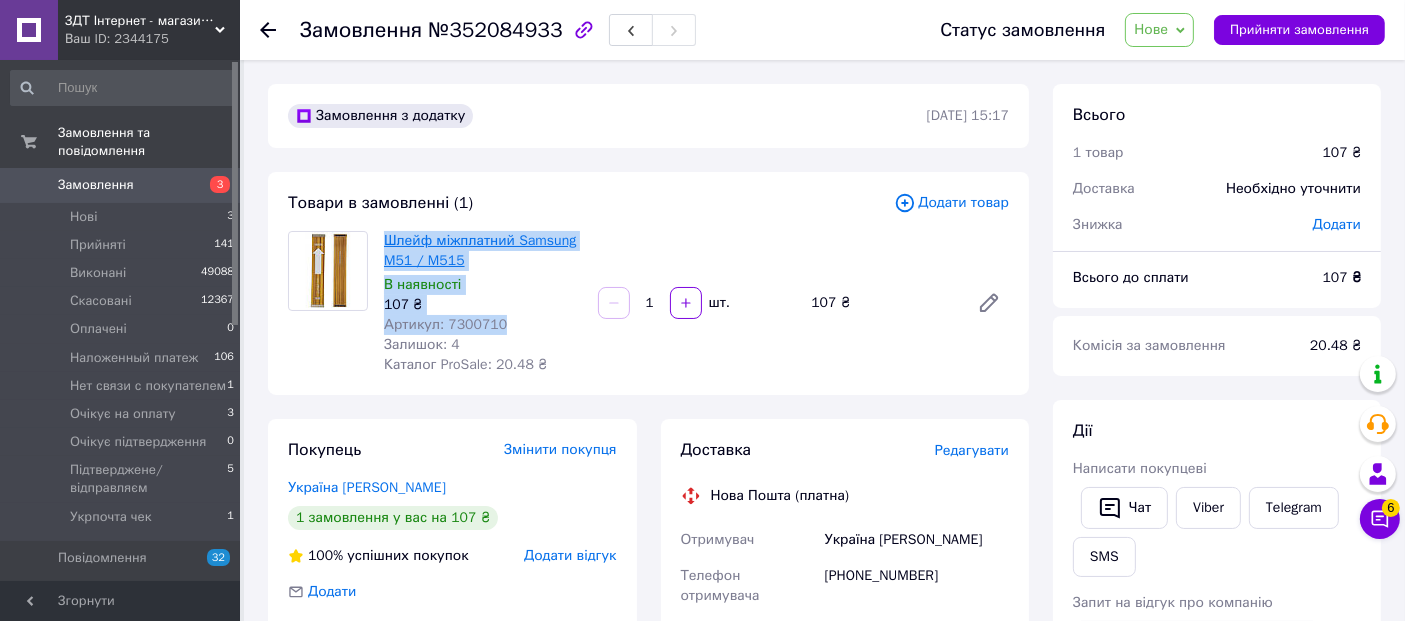 drag, startPoint x: 511, startPoint y: 327, endPoint x: 385, endPoint y: 239, distance: 153.68799 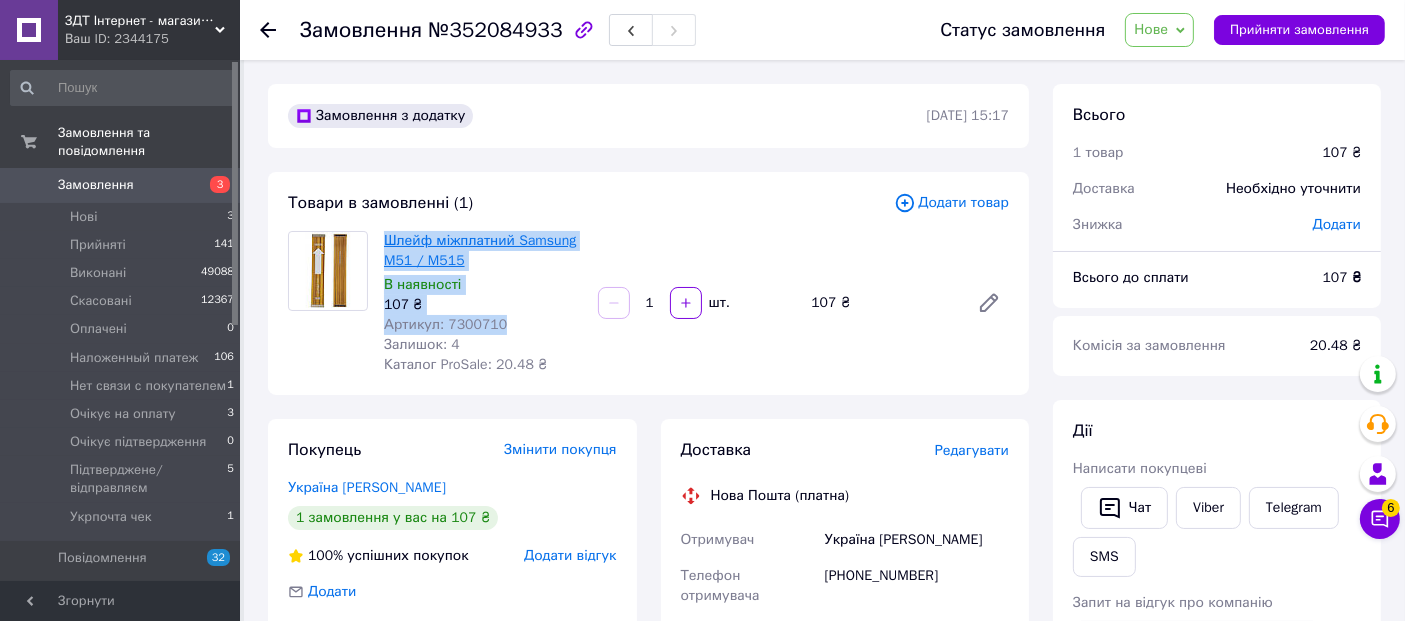 click on "Шлейф міжплатний Samsung M51 / M515 В наявності 107 ₴ Артикул: 7300710 Залишок: 4 Каталог ProSale: 20.48 ₴" at bounding box center (483, 303) 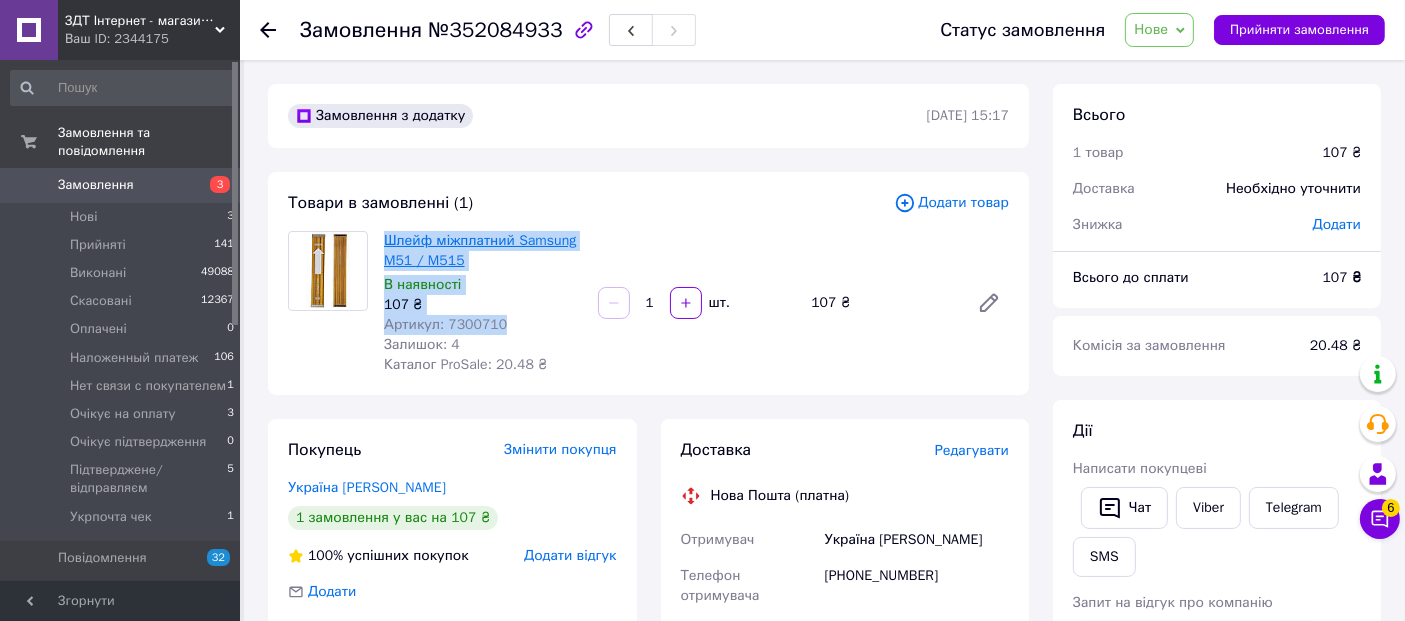copy on "Шлейф міжплатний Samsung M51 / M515 В наявності 107 ₴ Артикул: 7300710" 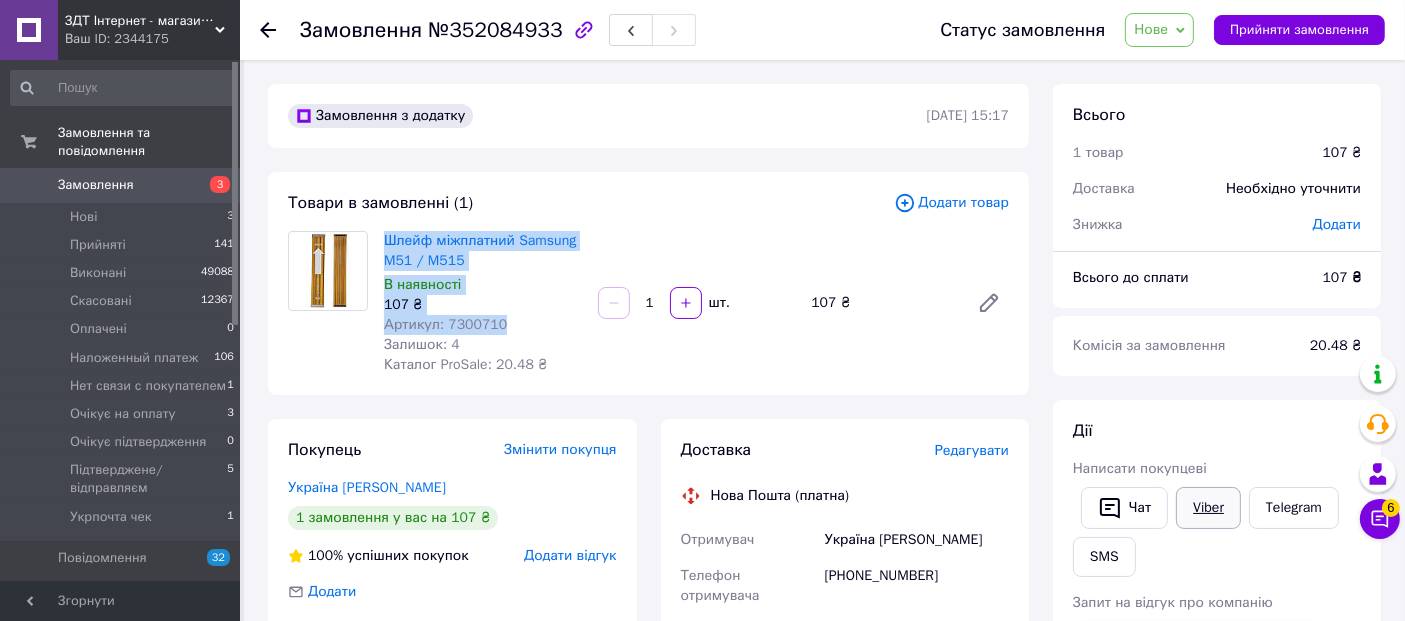 click on "Viber" at bounding box center [1208, 508] 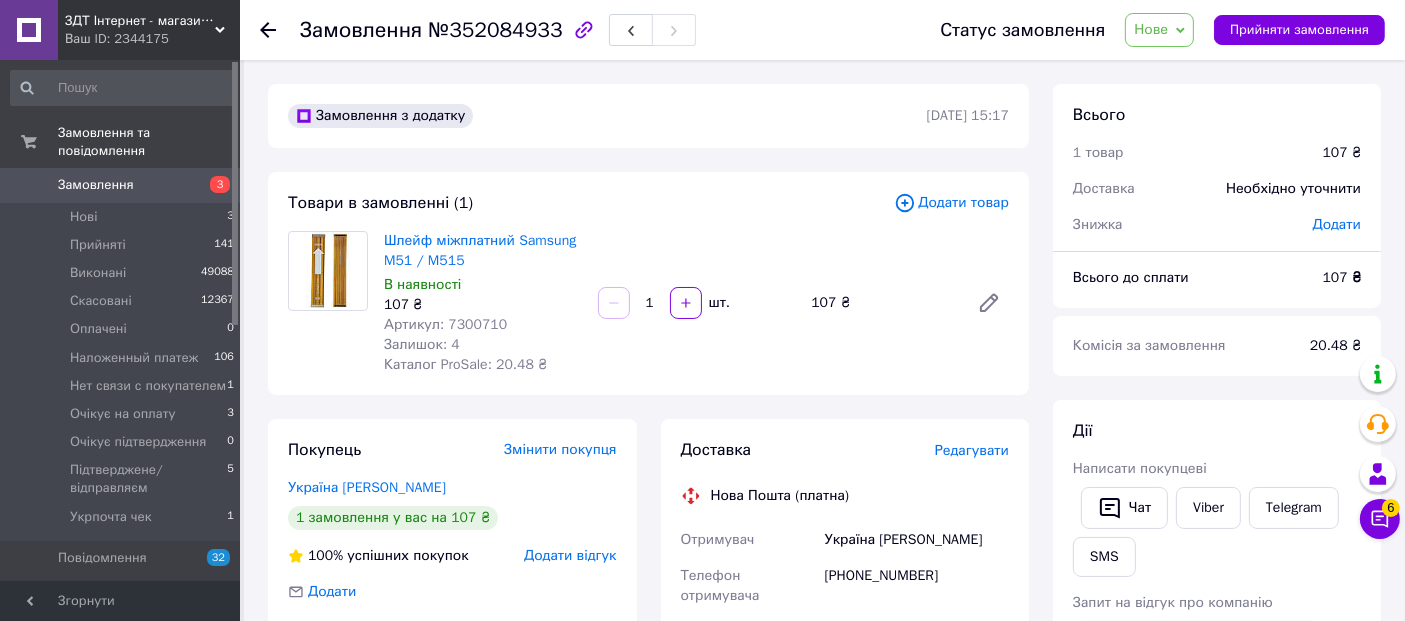 click on "Шлейф міжплатний Samsung M51 / M515 В наявності 107 ₴ Артикул: 7300710 Залишок: 4 Каталог ProSale: 20.48 ₴  1   шт. 107 ₴" at bounding box center [696, 303] 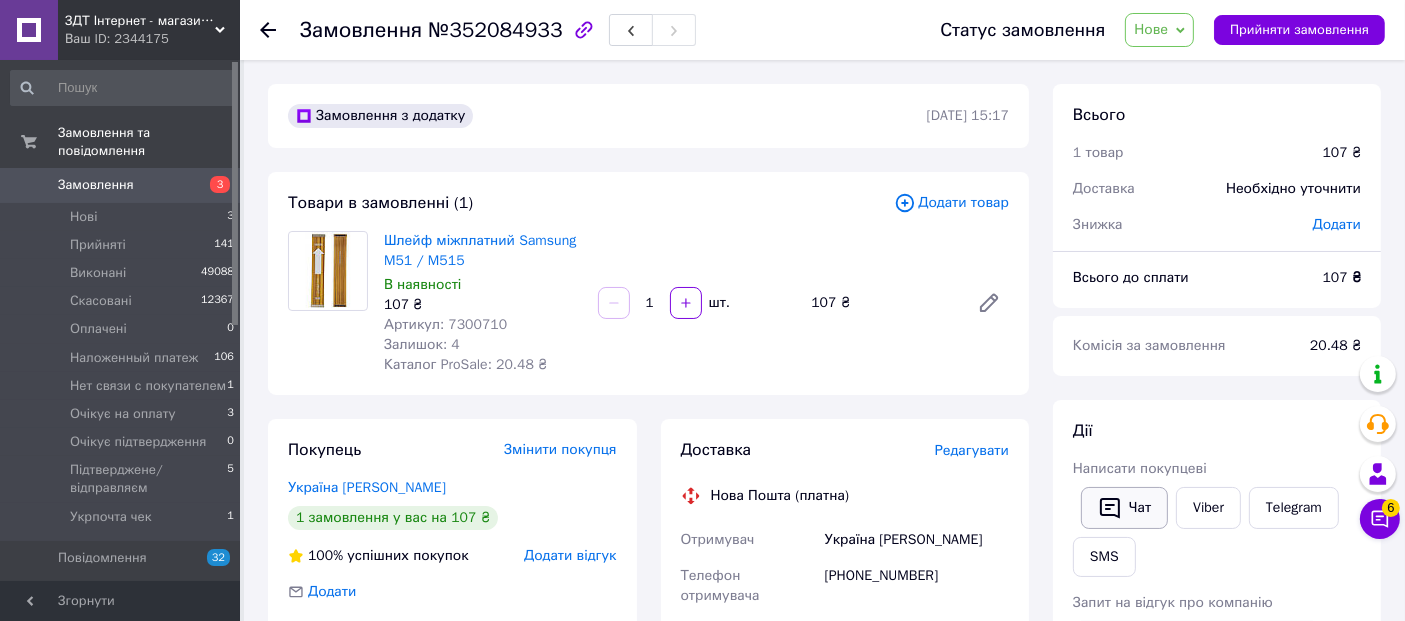 click 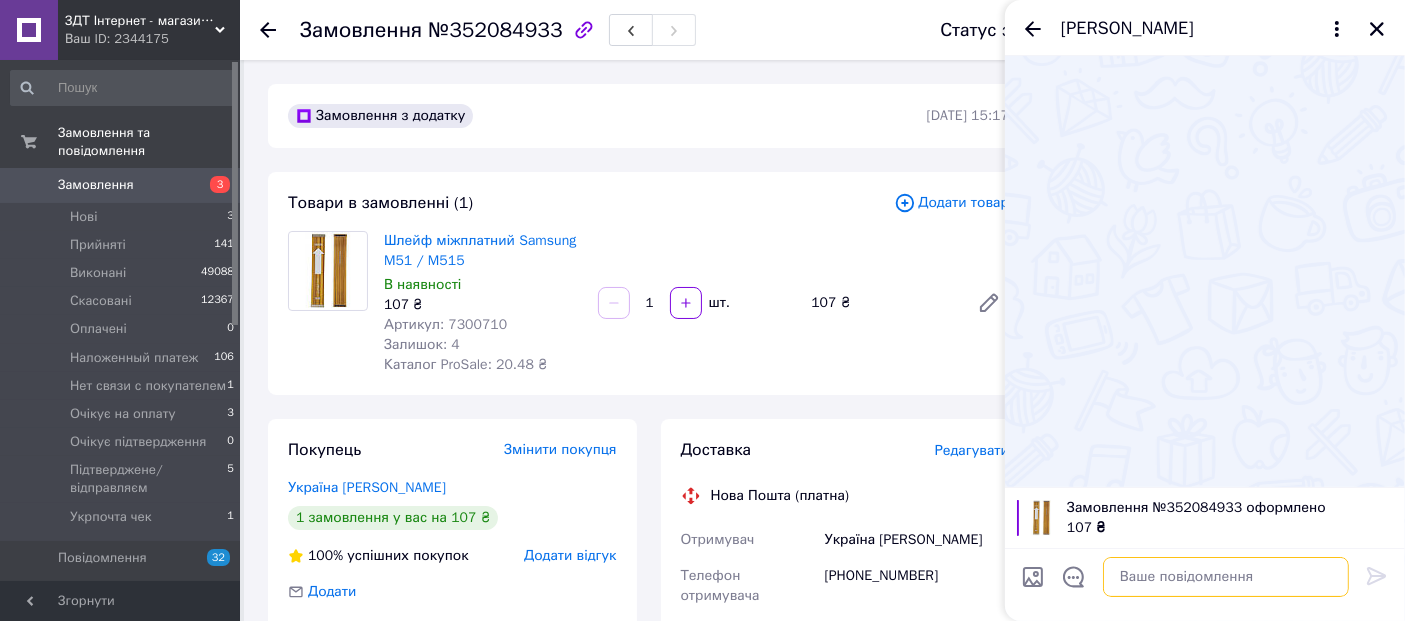paste on "Вітаю! Ми не змогли з Вами зв'язатись, відпишіться будь ласка в цей чат, якщо замовлення актуальне" 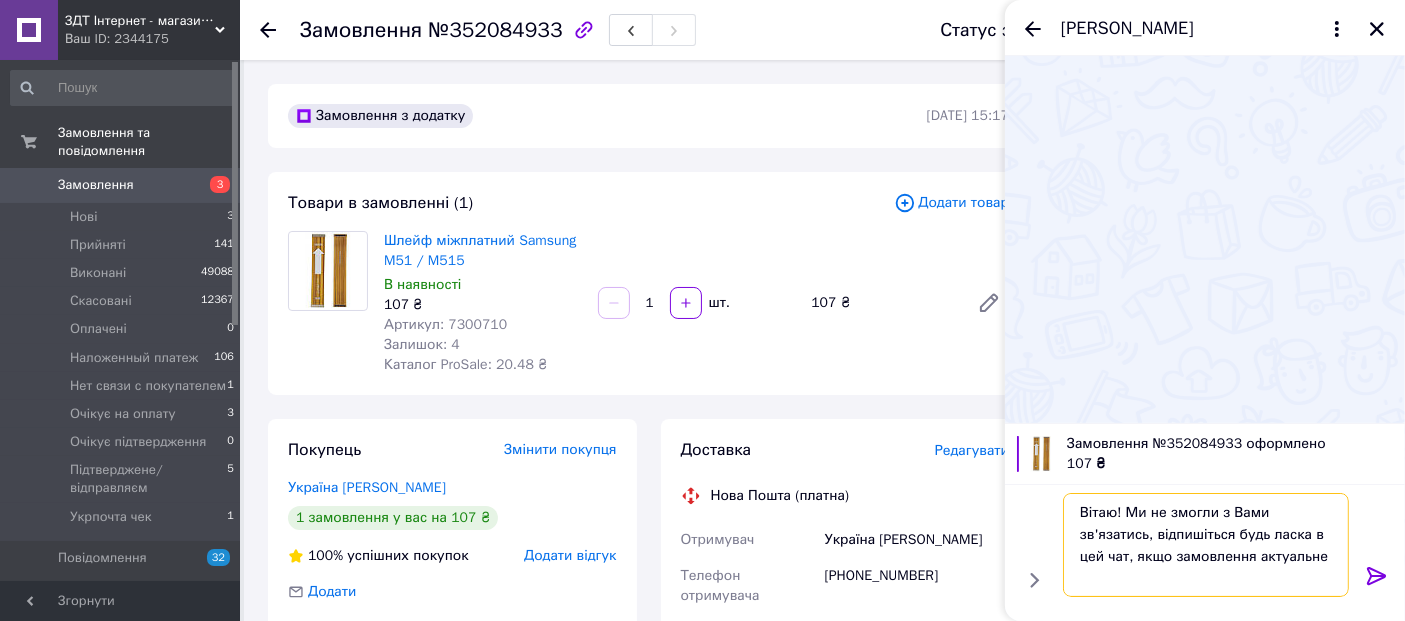 type on "Вітаю! Ми не змогли з Вами зв'язатись, відпишіться будь ласка в цей чат, якщо замовлення актуальне" 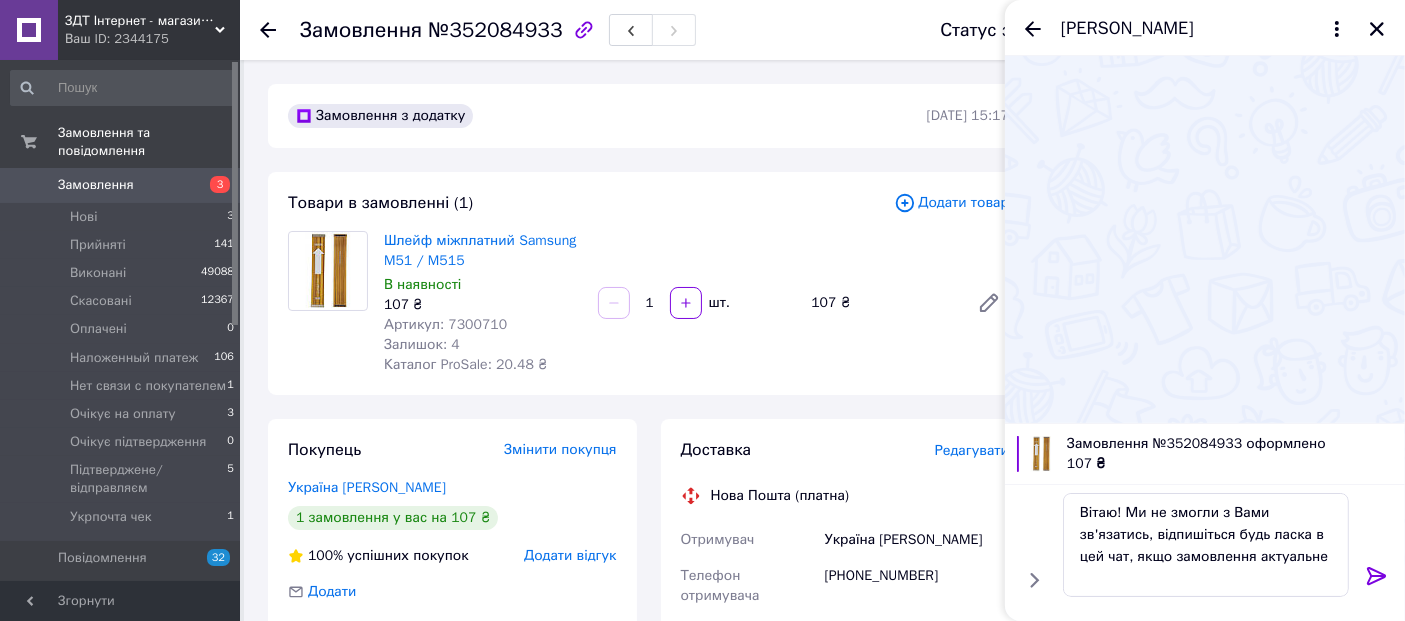 drag, startPoint x: 1375, startPoint y: 574, endPoint x: 1302, endPoint y: 527, distance: 86.821655 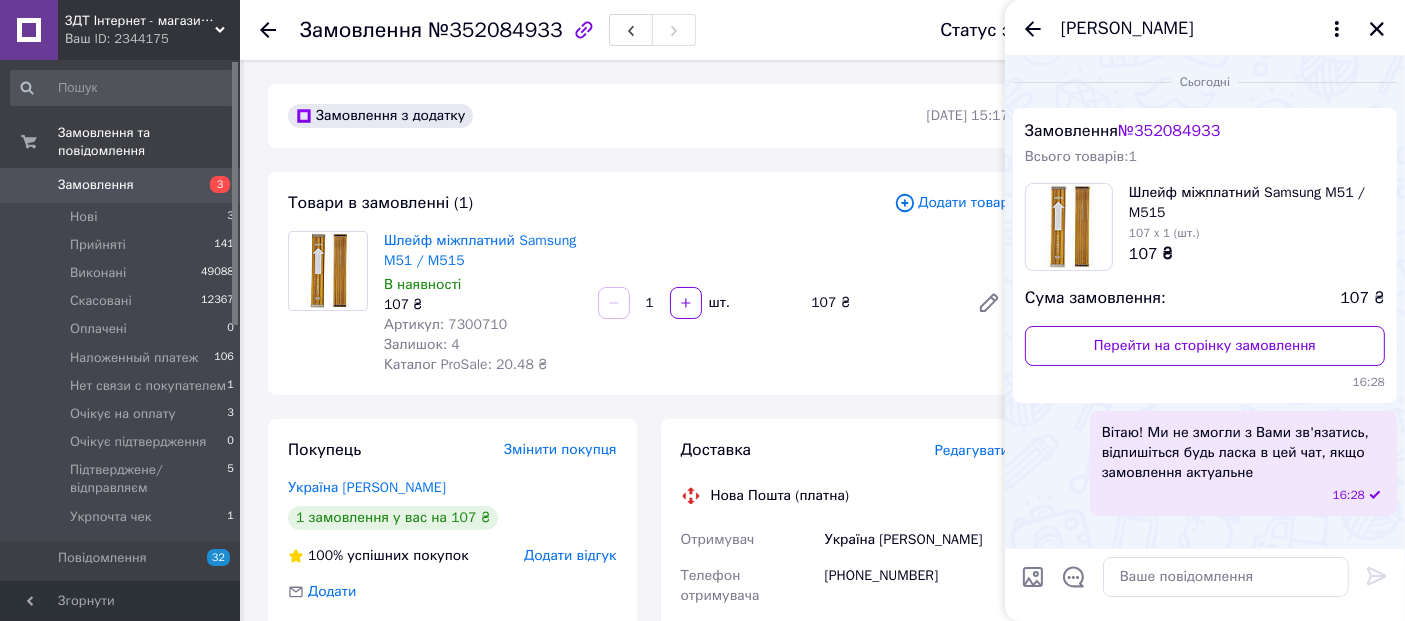 click on "Товари в замовленні (1) Додати товар Шлейф міжплатний Samsung M51 / M515 В наявності 107 ₴ Артикул: 7300710 Залишок: 4 Каталог ProSale: 20.48 ₴  1   шт. 107 ₴" at bounding box center (648, 283) 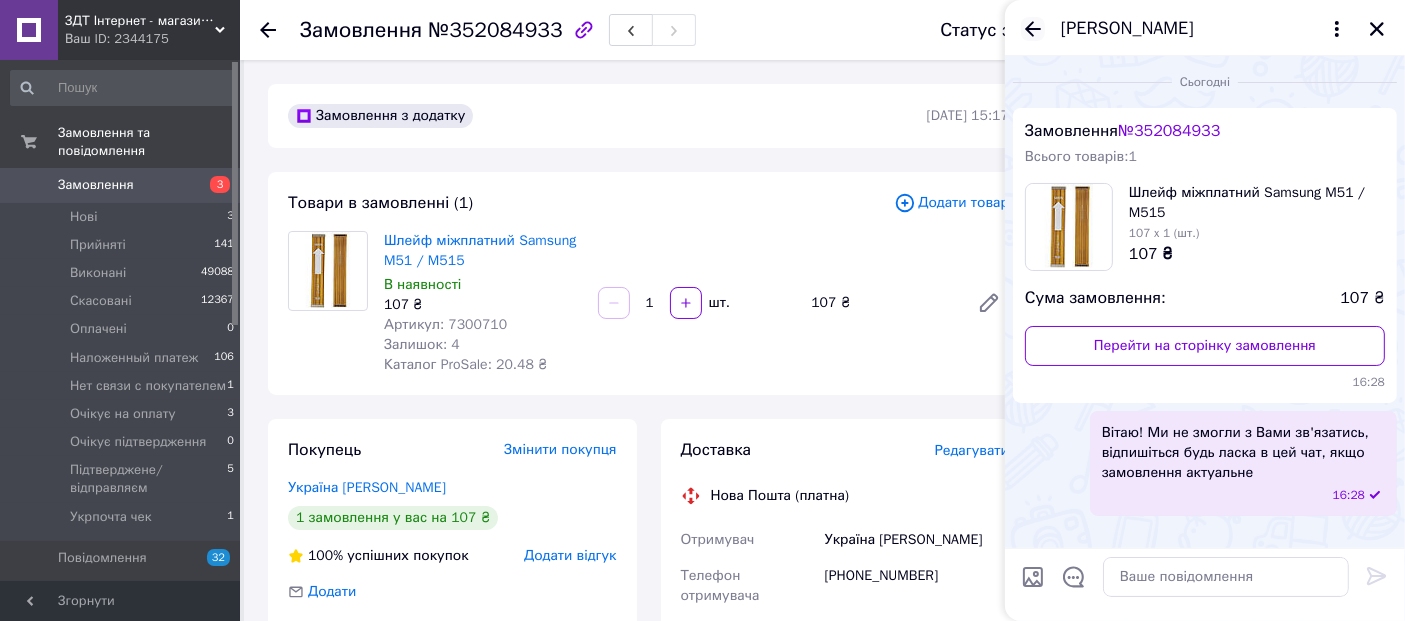 click 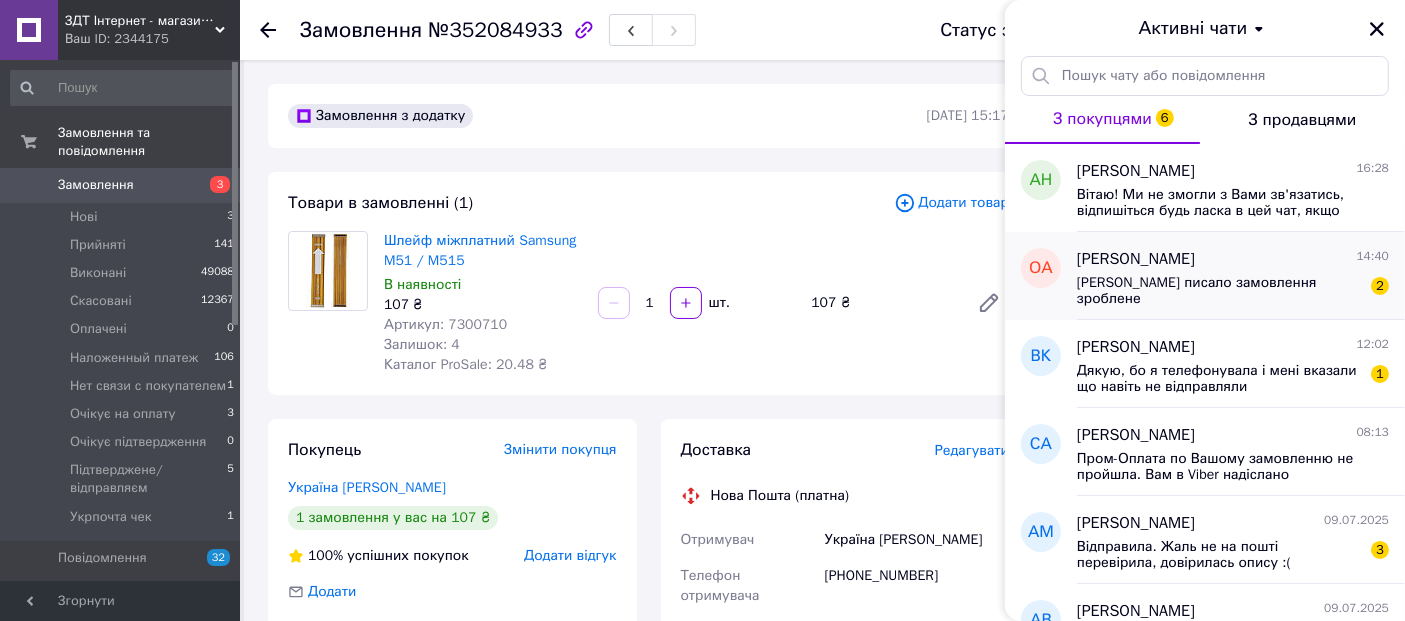 click on "Мені писало замовлення зроблене" at bounding box center [1219, 291] 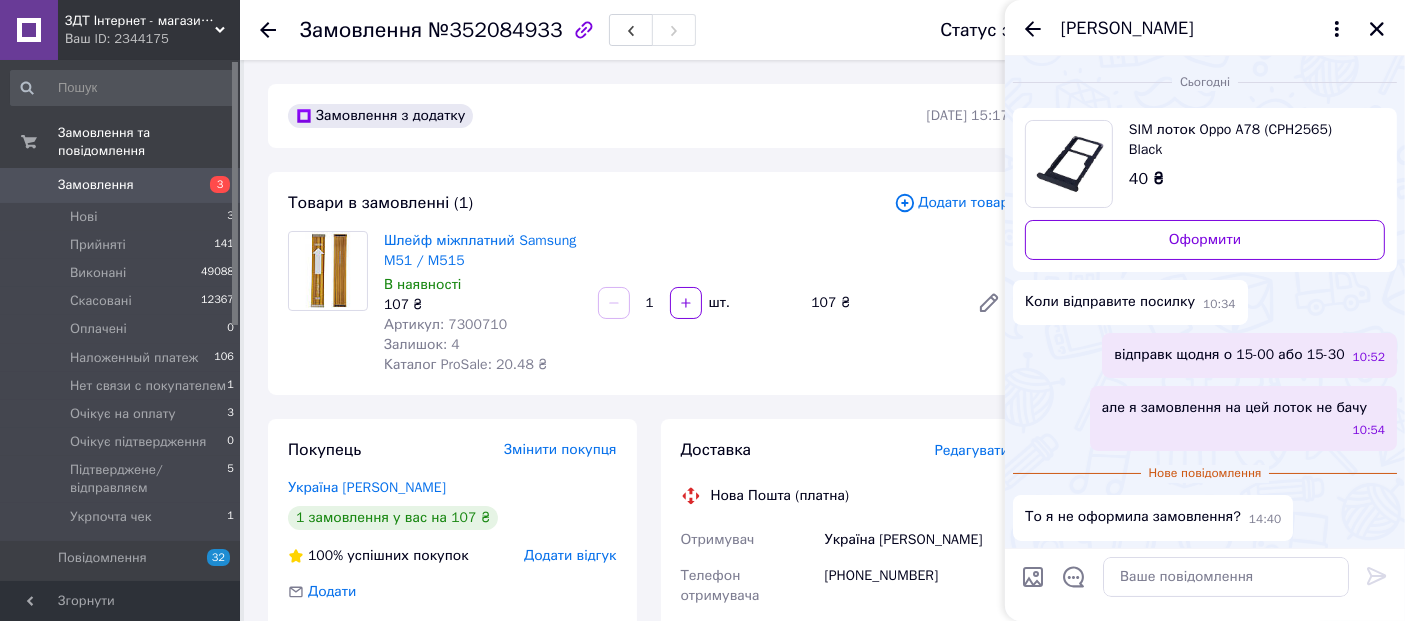 scroll, scrollTop: 52, scrollLeft: 0, axis: vertical 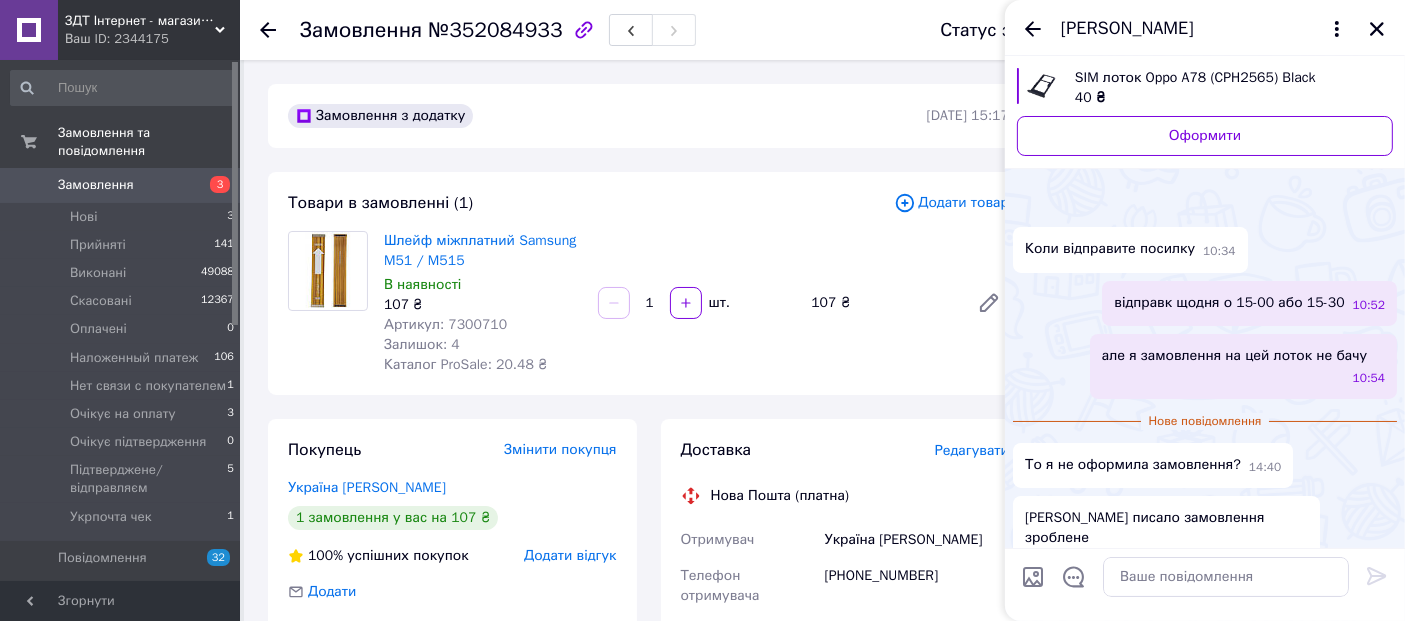 click on "SIM лоток Oppo A78 (CPH2565) Black" at bounding box center [1226, 78] 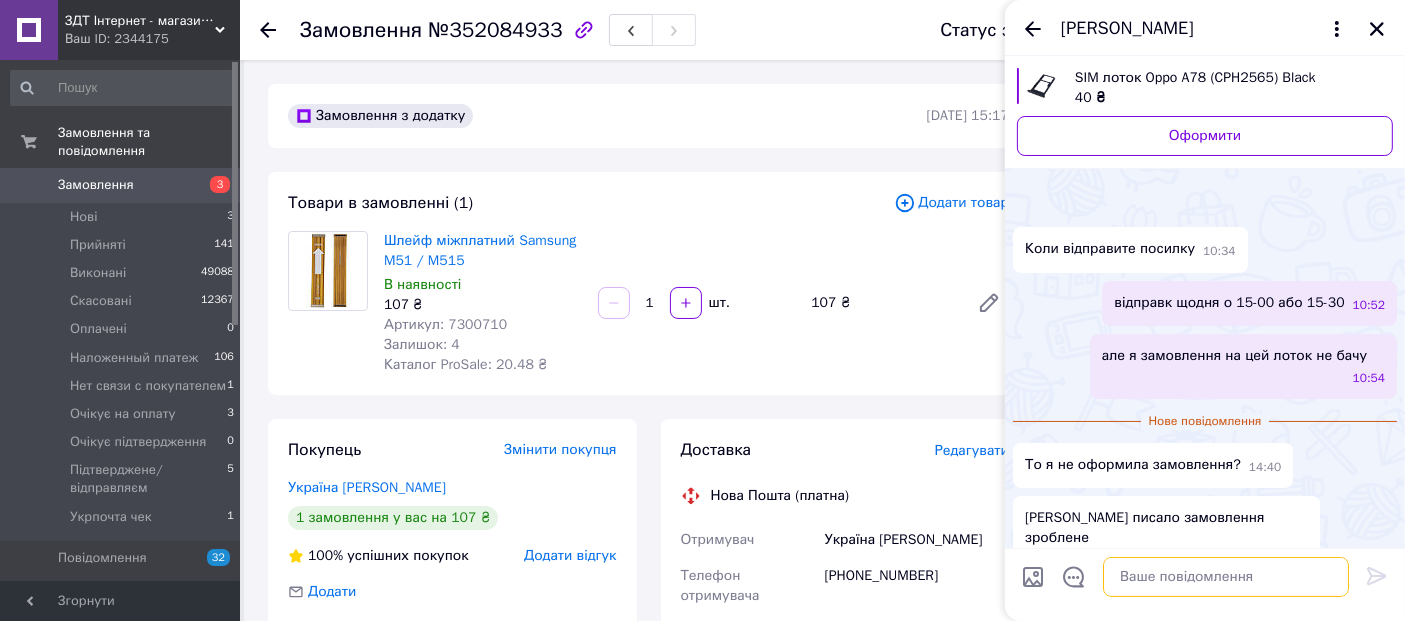 click at bounding box center (1226, 577) 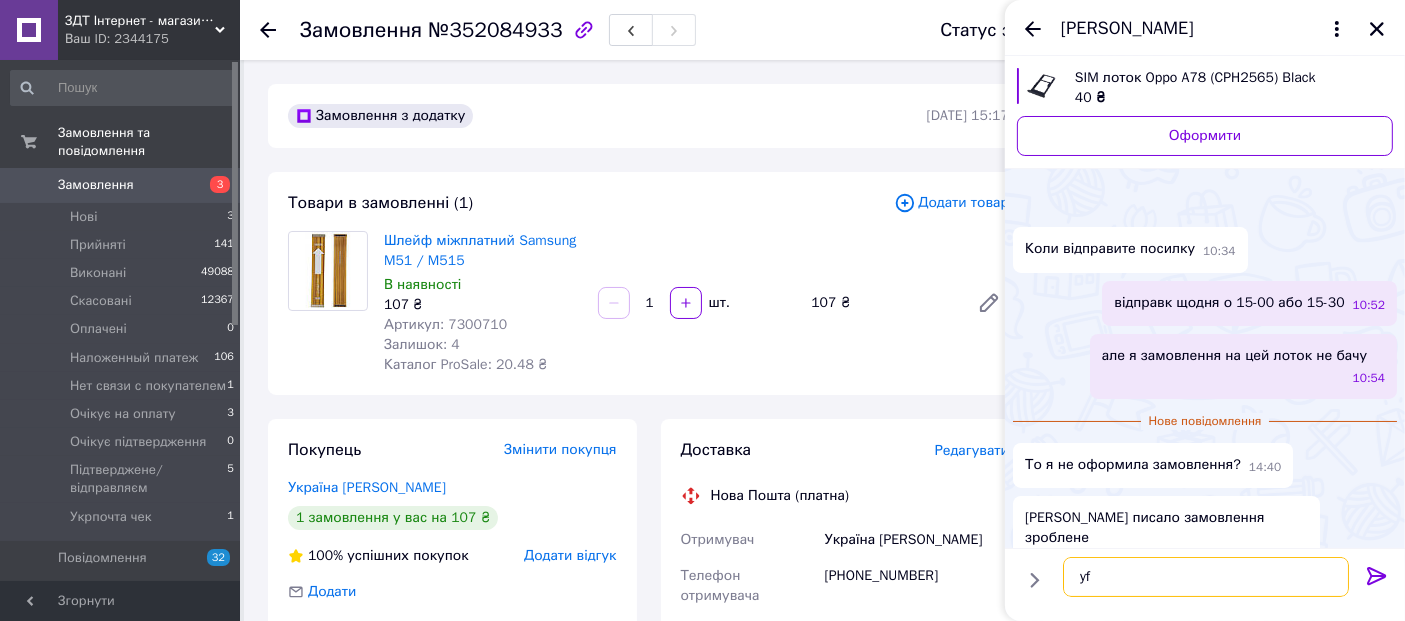 type on "y" 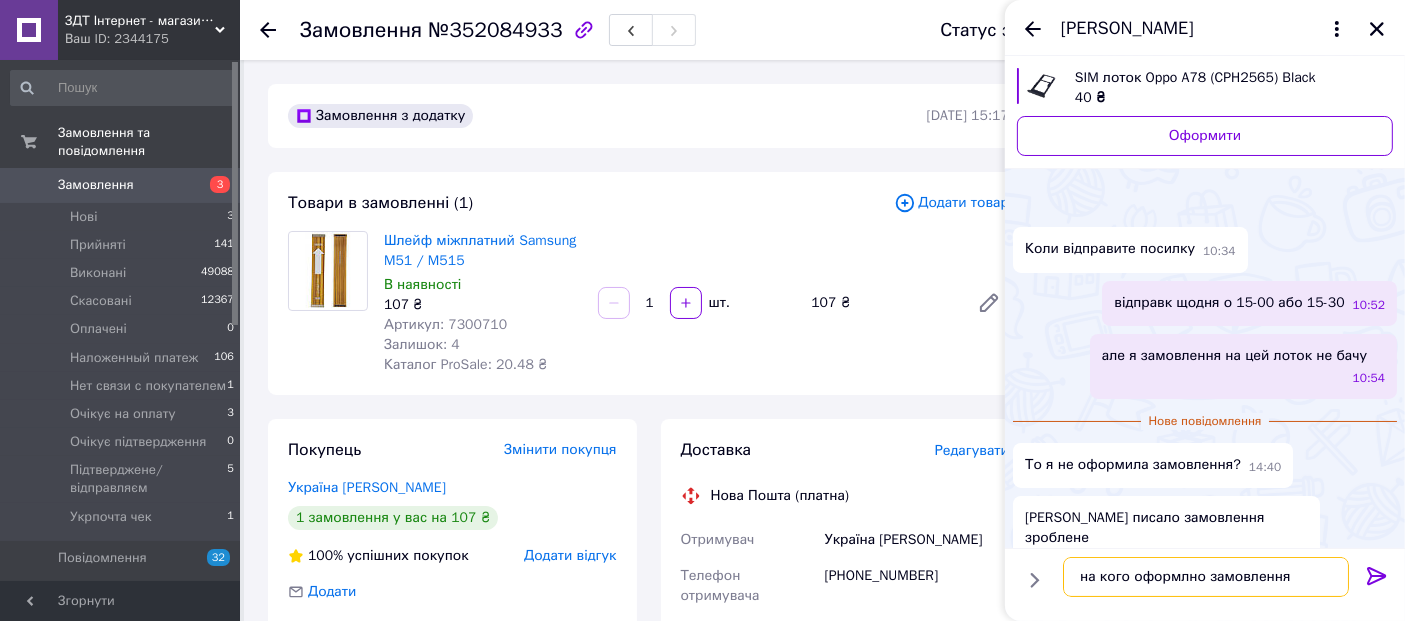 type on "на кого оформлно замовлення?" 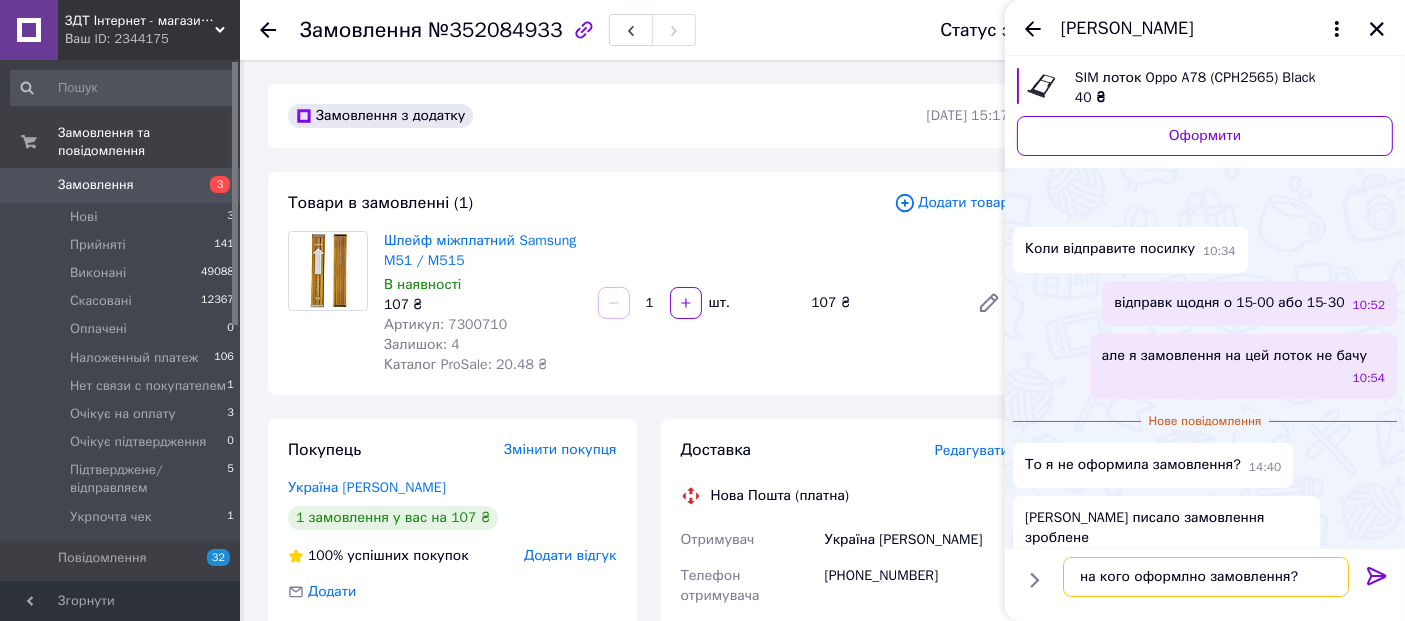 type 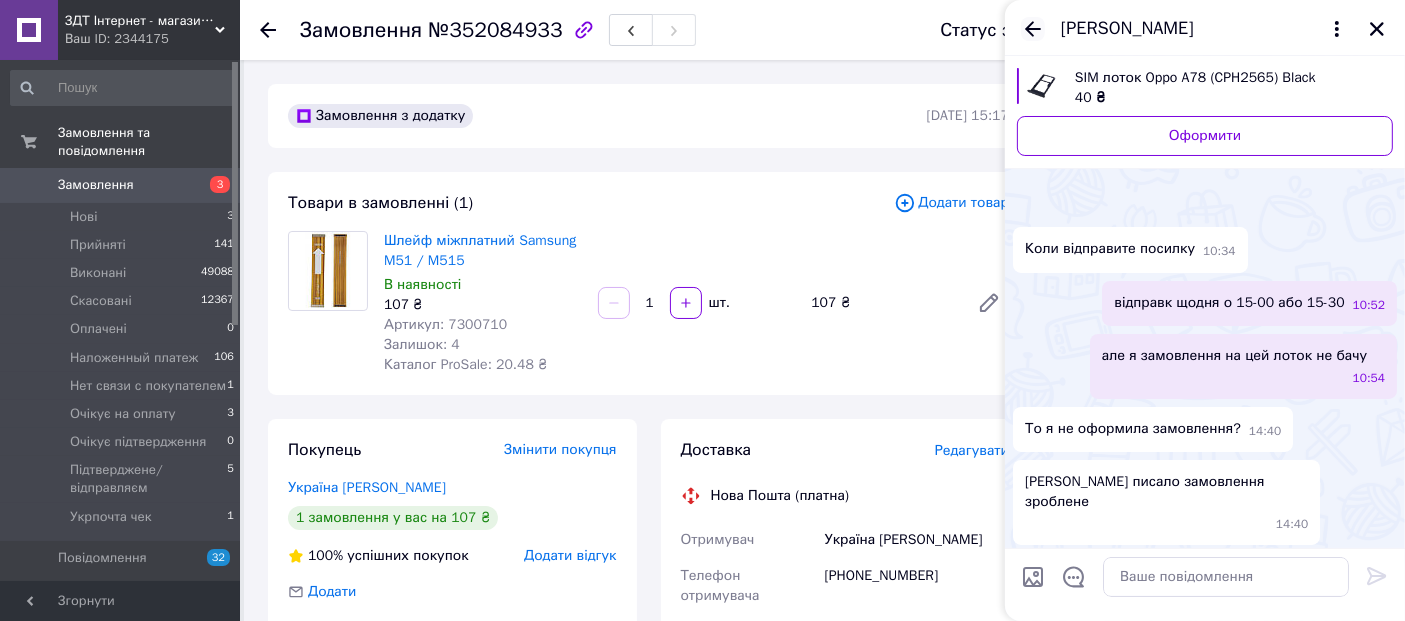 click 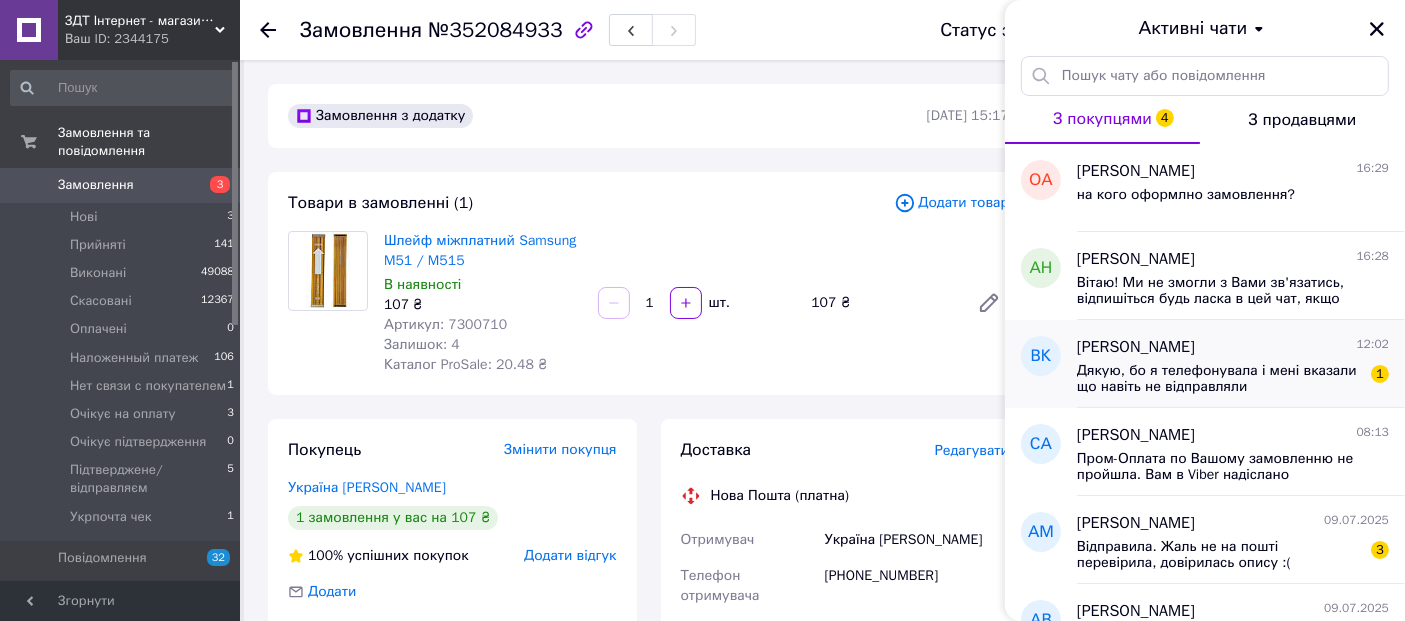 click on "Дякую, бо я телефонувала і мені вказали що навіть не відправляли" at bounding box center (1219, 379) 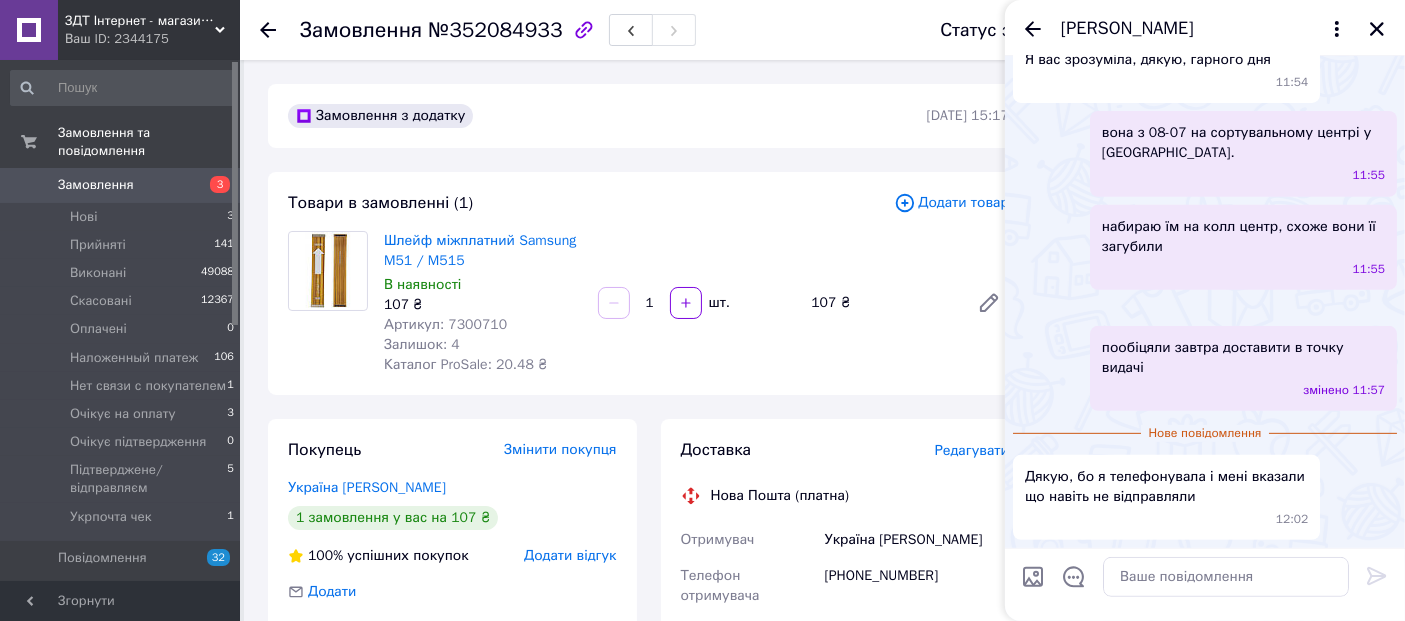 scroll, scrollTop: 876, scrollLeft: 0, axis: vertical 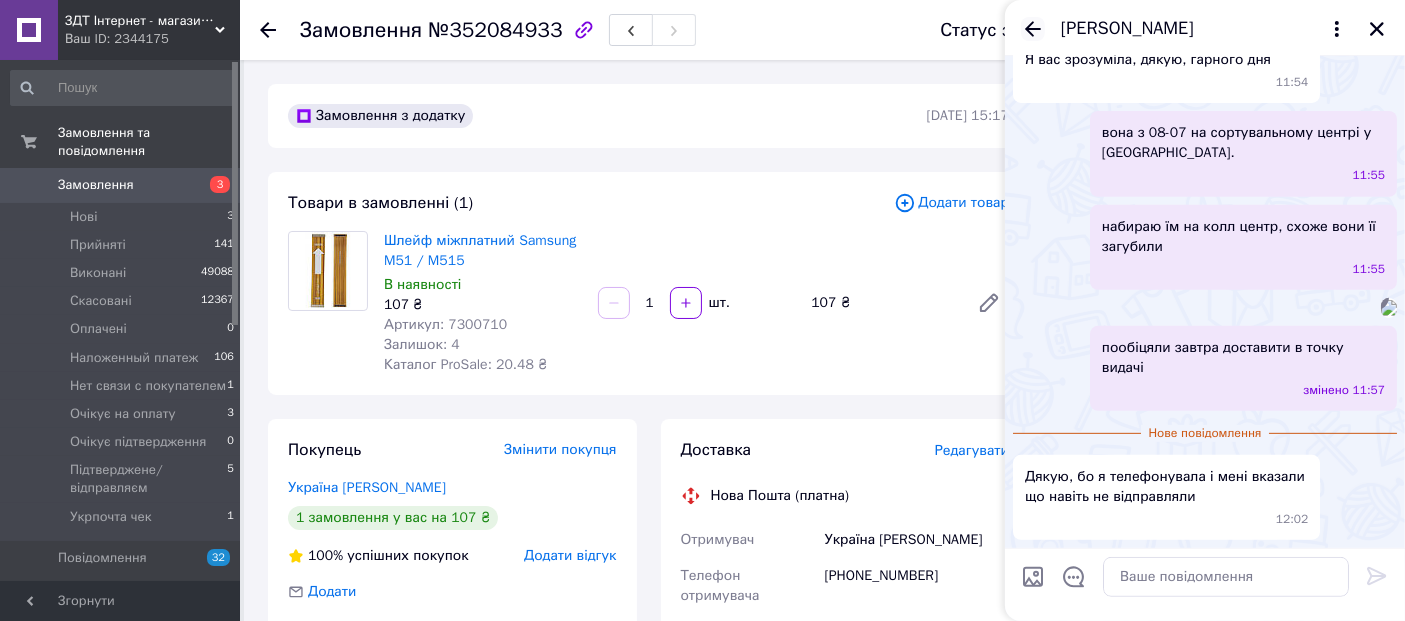 click 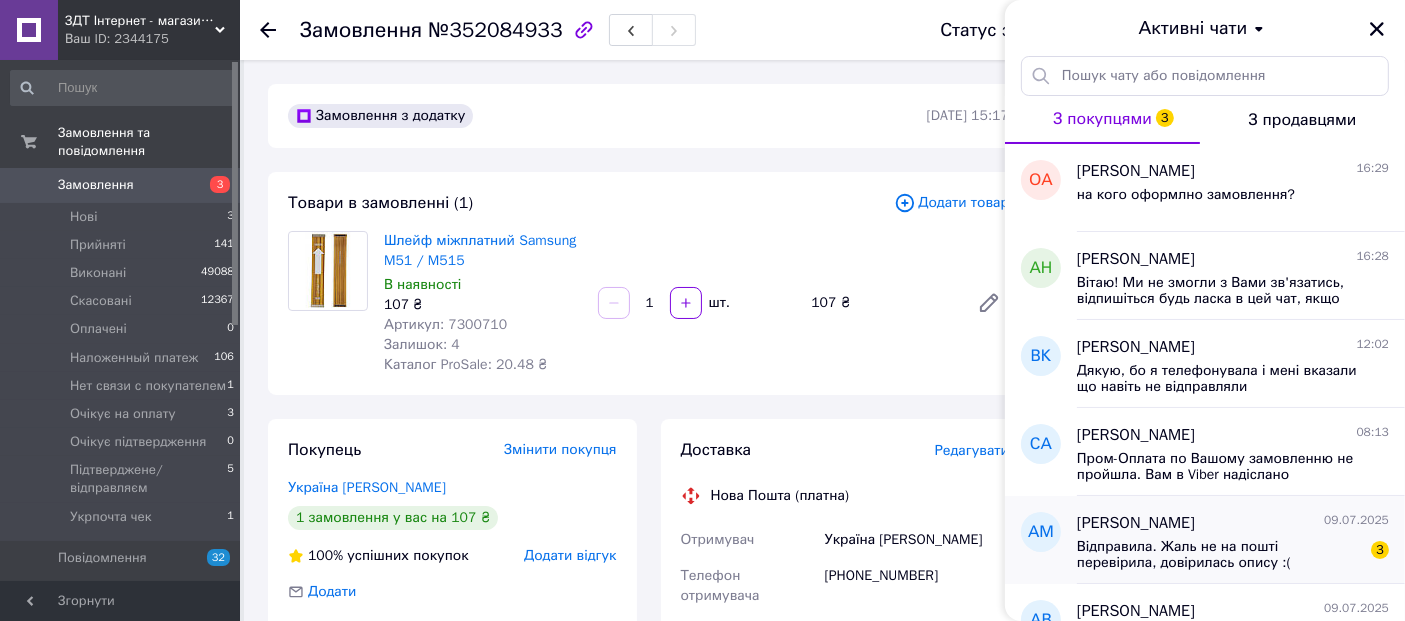 click on "Відправила. Жаль не на пошті перевірила, довірилась опису :( 3" at bounding box center (1233, 553) 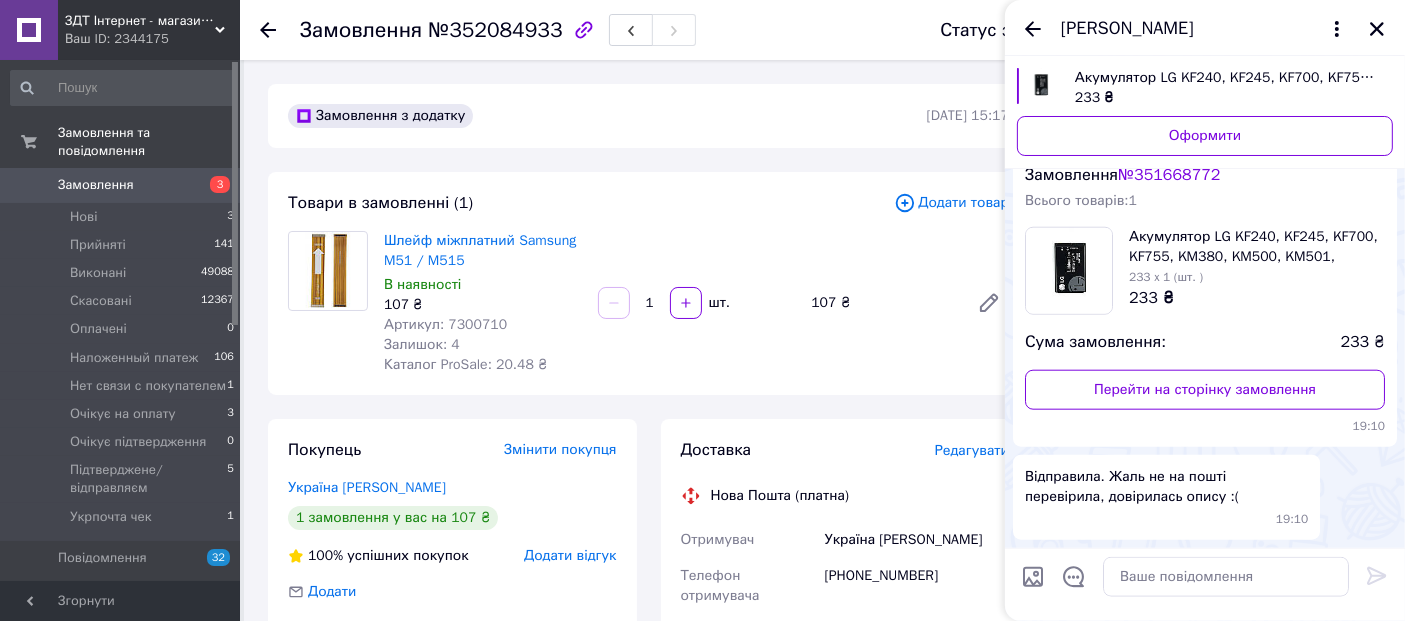 scroll, scrollTop: 4130, scrollLeft: 0, axis: vertical 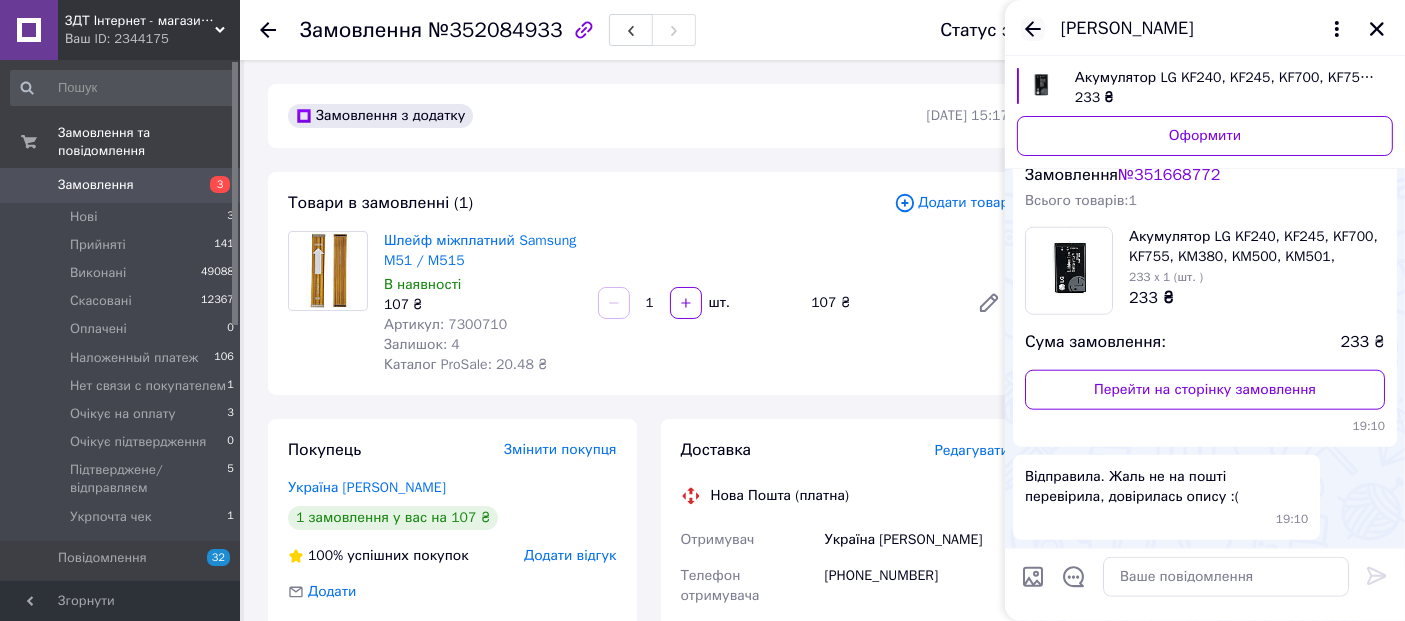 click 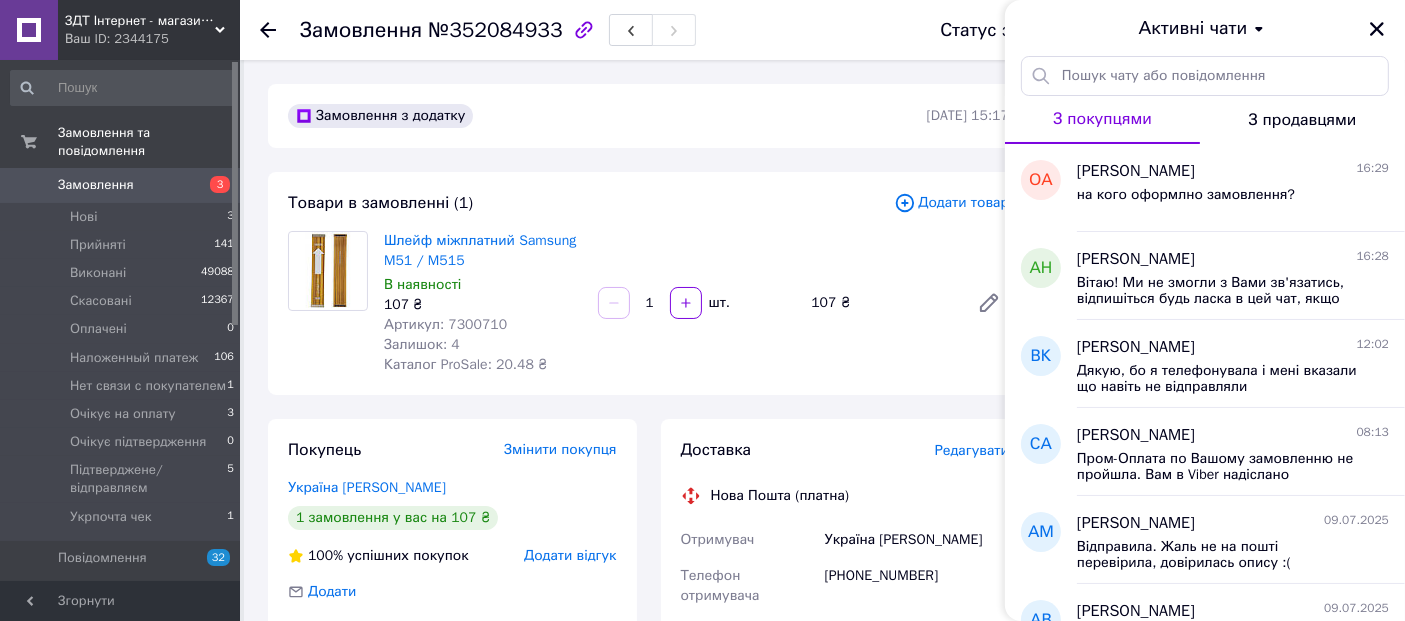 click on "Замовлення з додатку 10.07.2025 | 15:17 Товари в замовленні (1) Додати товар Шлейф міжплатний Samsung M51 / M515 В наявності 107 ₴ Артикул: 7300710 Залишок: 4 Каталог ProSale: 20.48 ₴  1   шт. 107 ₴ Покупець Змінити покупця Україна Артем 1 замовлення у вас на 107 ₴ 100%   успішних покупок Додати відгук Додати +380684179229 Оплата Післяплата Доставка Редагувати Нова Пошта (платна) Отримувач Україна Артем Телефон отримувача +380684179229 Адреса Одеса, №140 (до 30 кг): вул. Дальницька, 16 Дата відправки 10.07.2025 Платник Отримувач Оціночна вартість 107 ₴ Сума післяплати 107 ₴ Комісія за післяплату 22.14 ₴ Отримувач <" at bounding box center [648, 761] 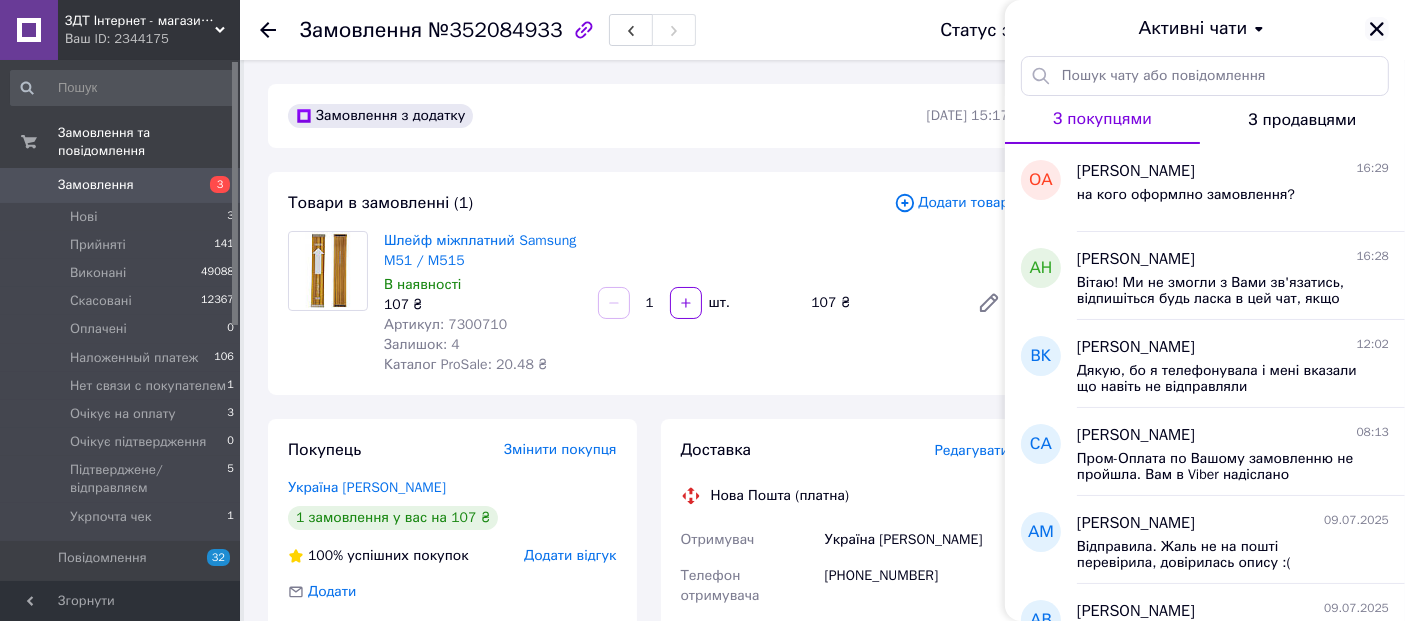 click at bounding box center [1377, 29] 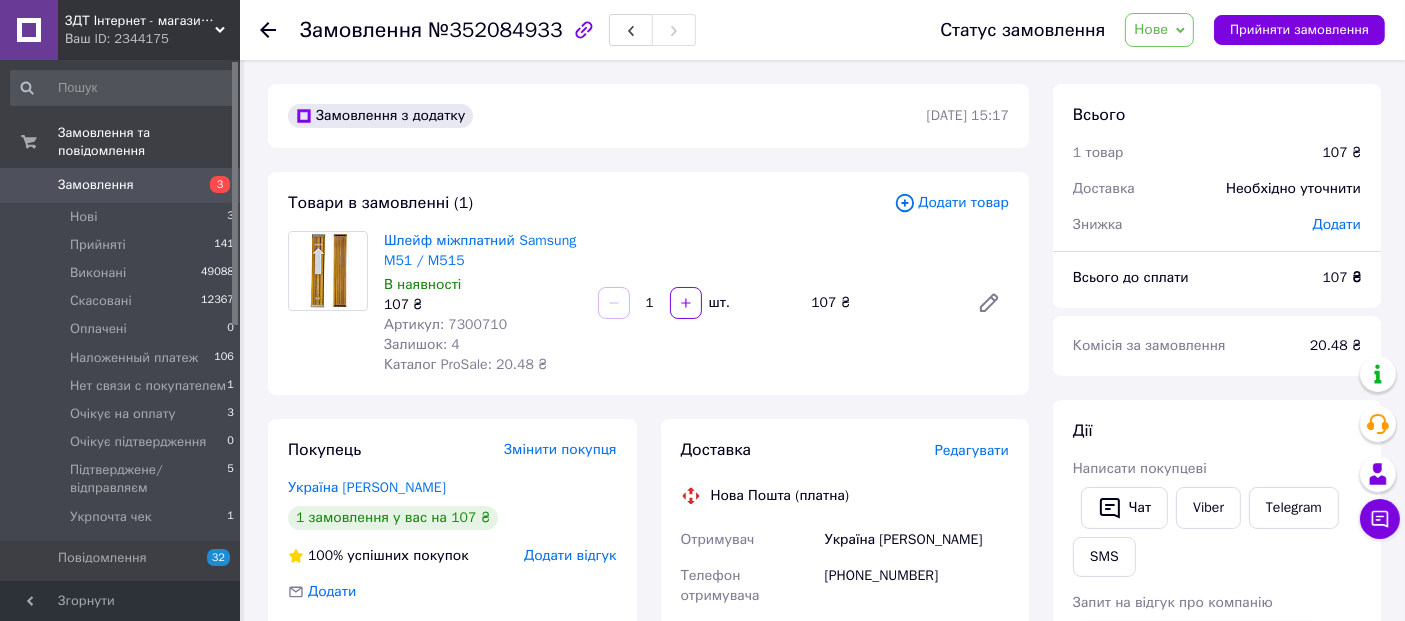 click on "Нове" at bounding box center [1151, 29] 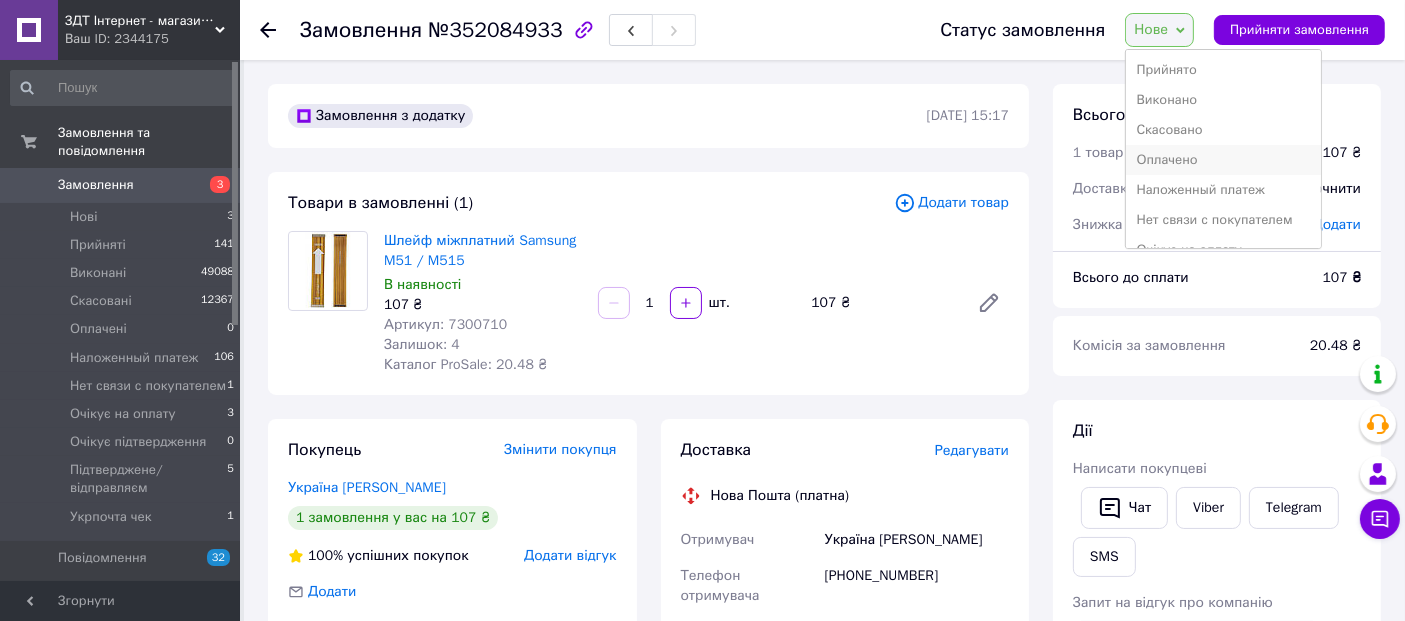 scroll, scrollTop: 111, scrollLeft: 0, axis: vertical 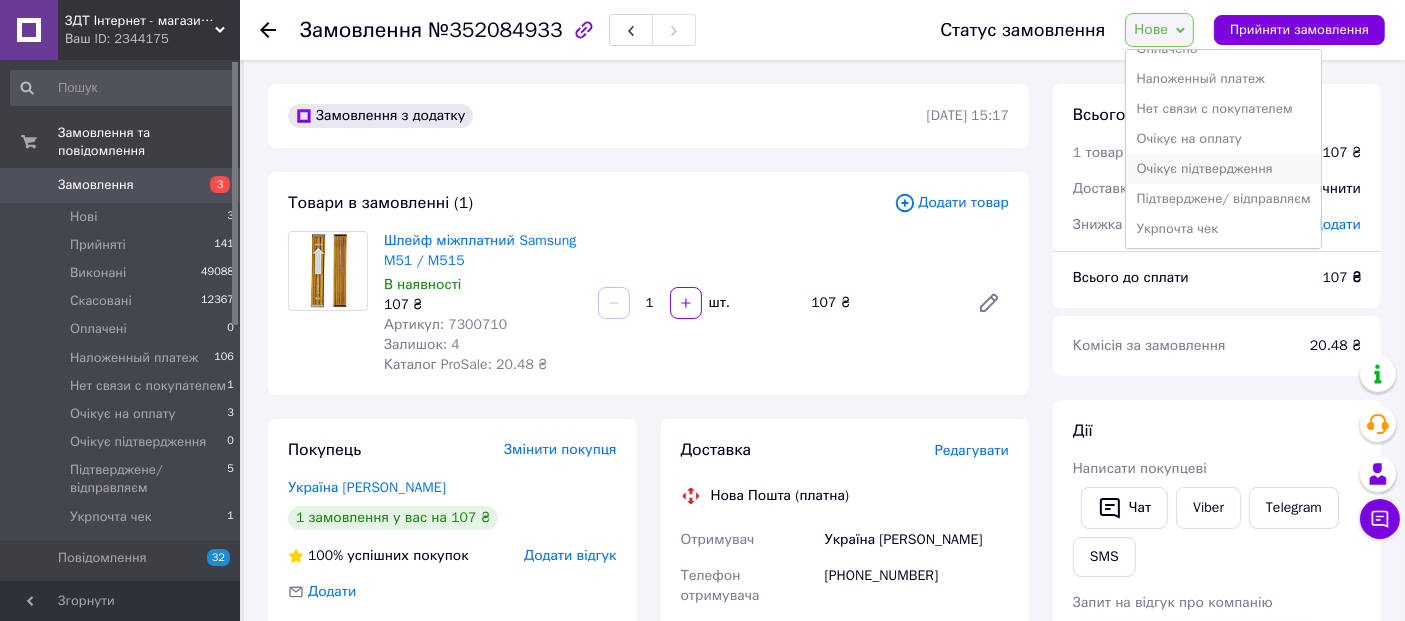 click on "Очікує підтвердження" at bounding box center (1223, 169) 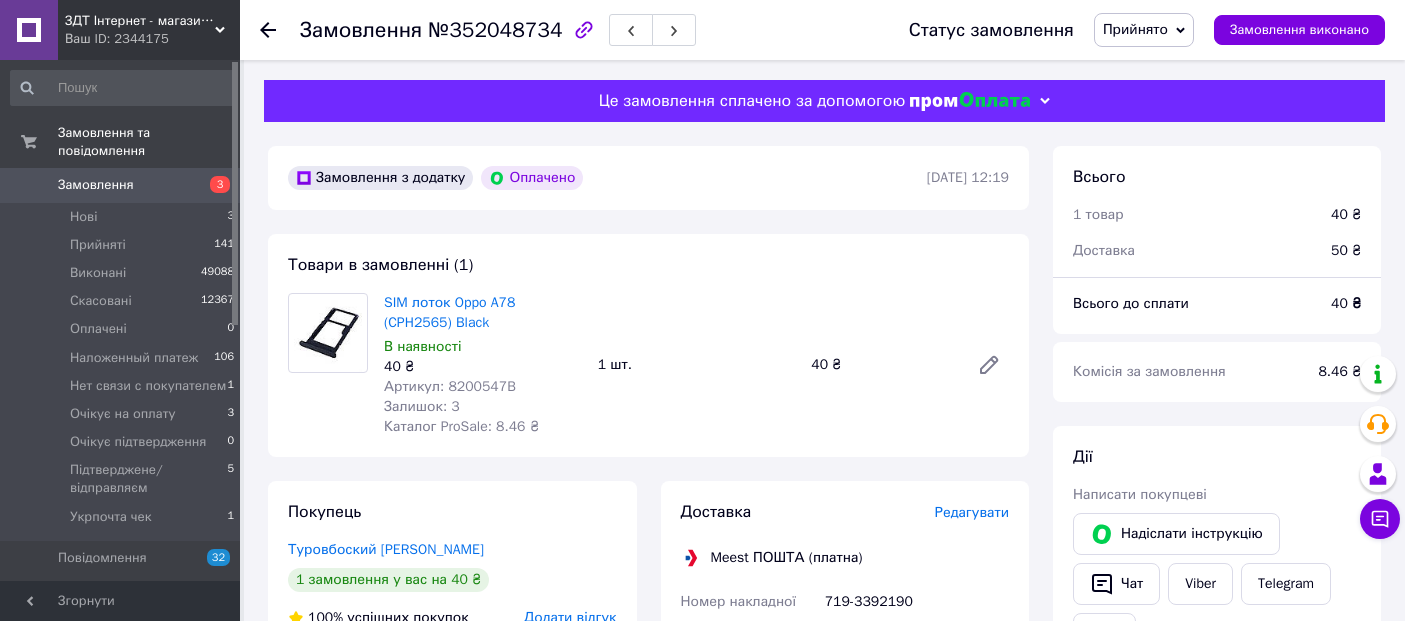 scroll, scrollTop: 0, scrollLeft: 0, axis: both 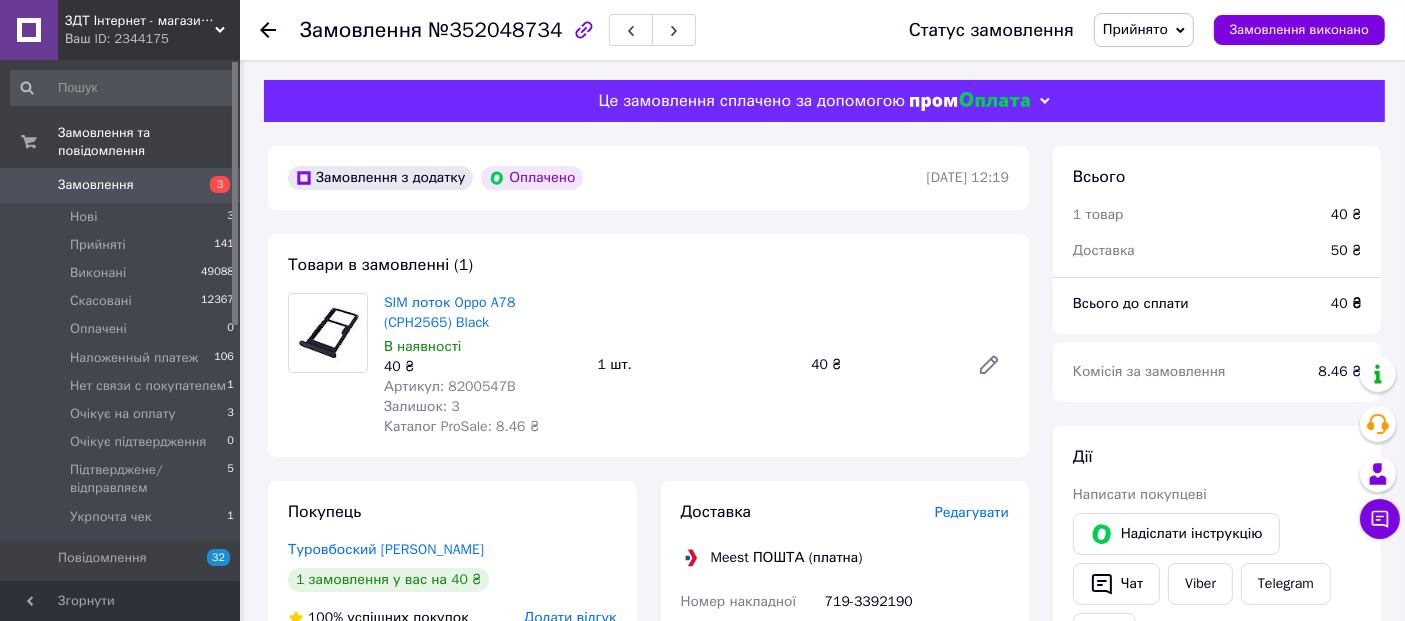 click on "Товари в замовленні (1) SIM лоток Oppo A78 (CPH2565) Black В наявності 40 ₴ Артикул: 8200547B Залишок: 3 Каталог ProSale: 8.46 ₴  1 шт. 40 ₴" at bounding box center (648, 345) 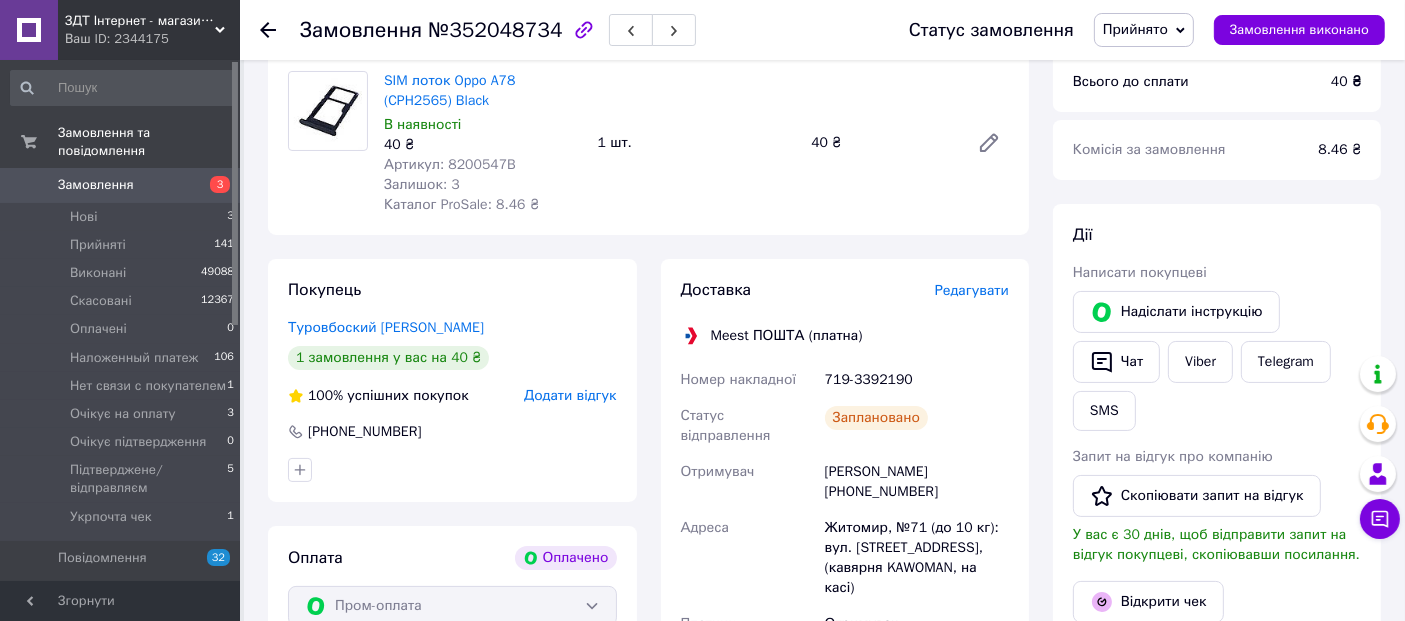 scroll, scrollTop: 0, scrollLeft: 0, axis: both 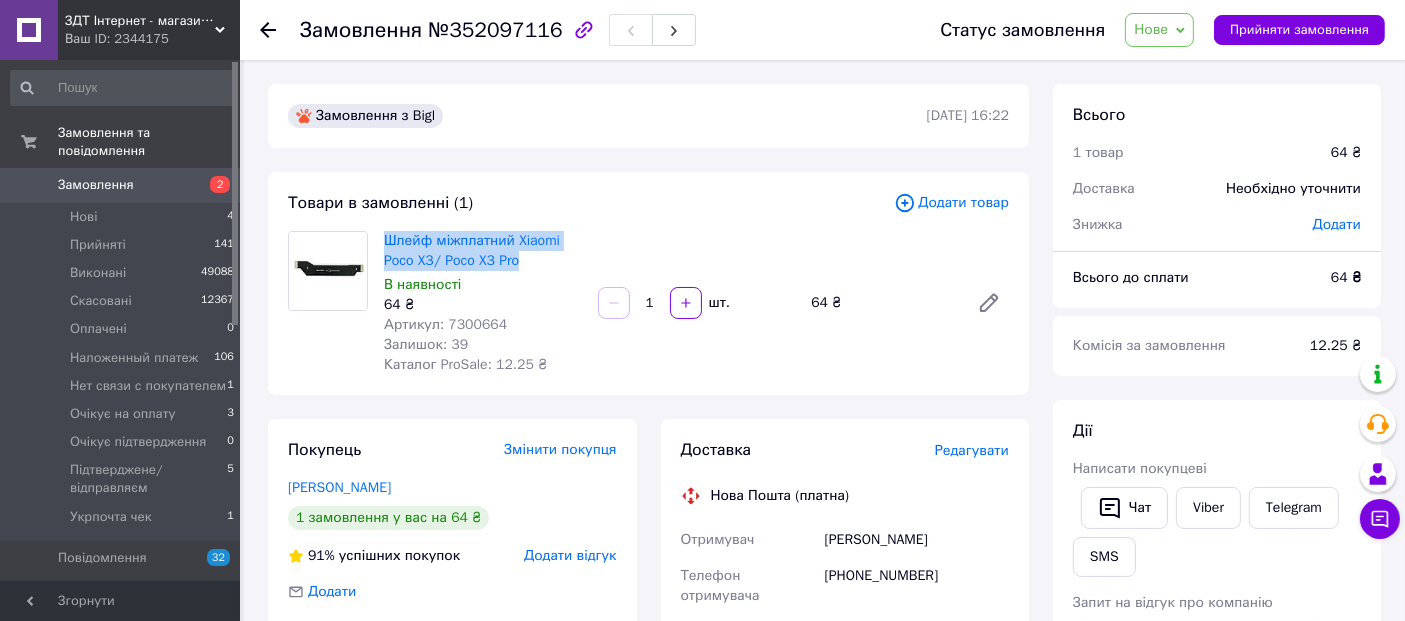 drag, startPoint x: 379, startPoint y: 239, endPoint x: 521, endPoint y: 268, distance: 144.93102 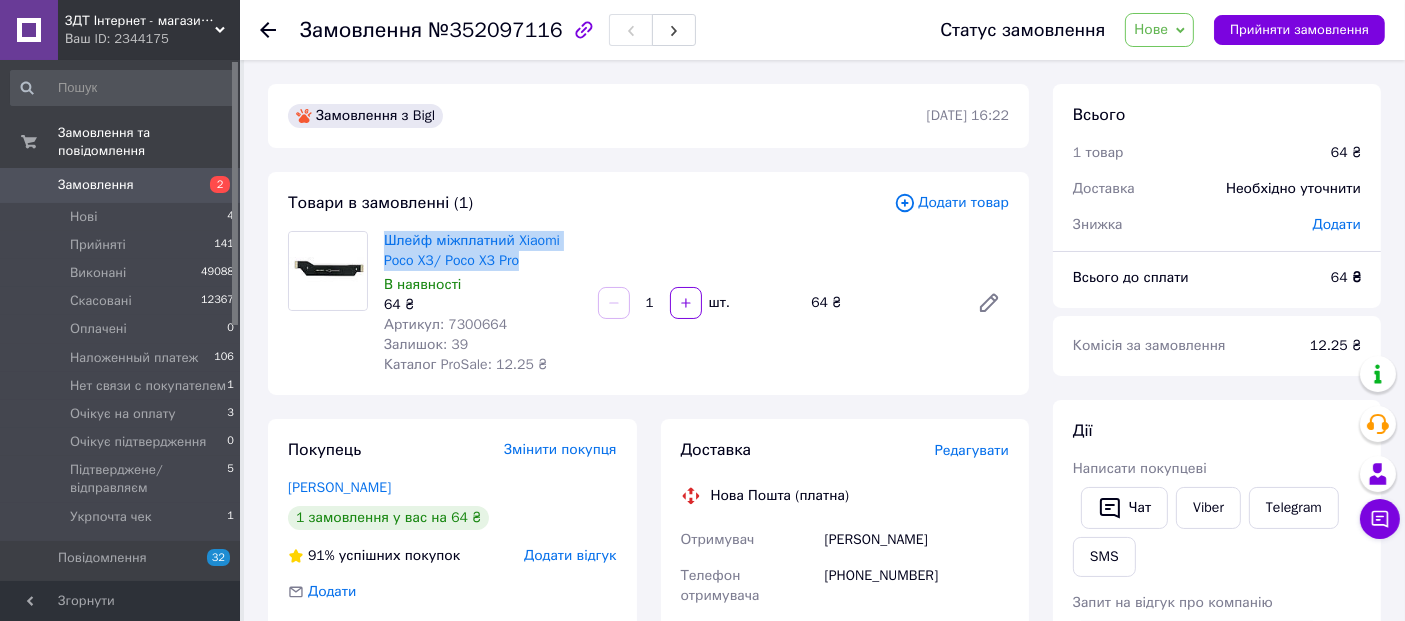copy on "Шлейф міжплатний Xiaomi Poco X3/ Poco X3 Pro" 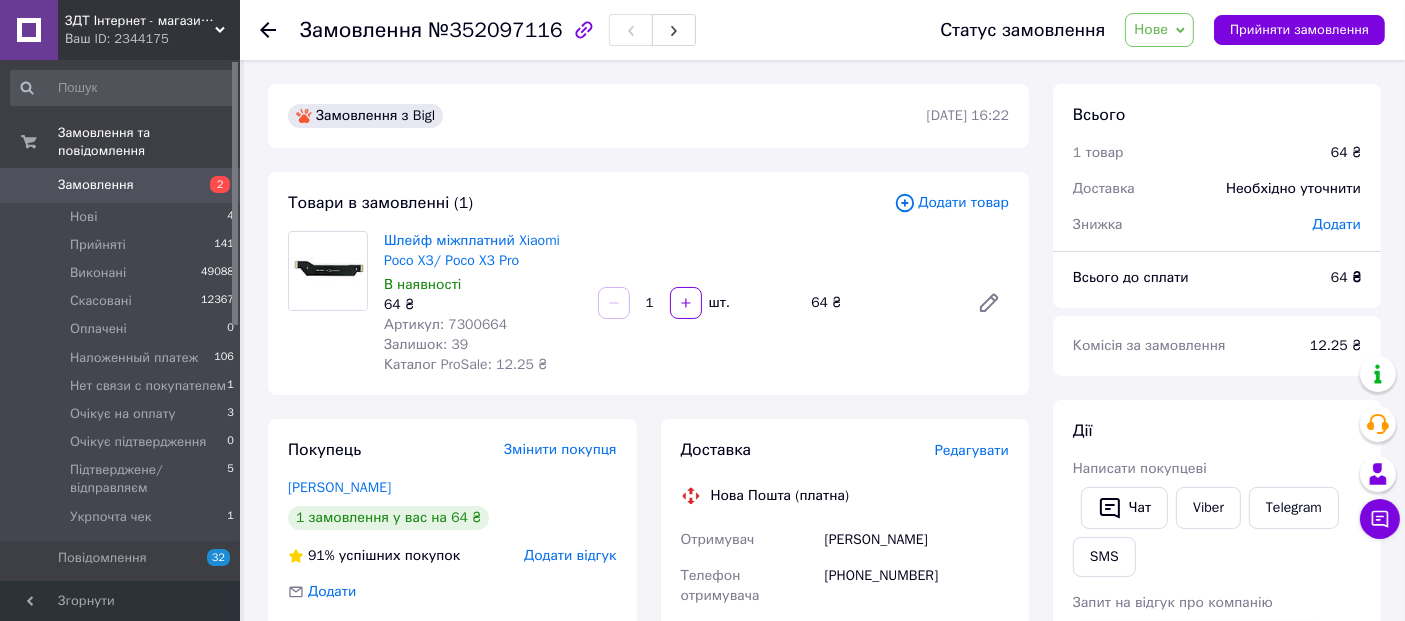 click on "Шлейф міжплатний Xiaomi Poco X3/ Poco X3 Pro В наявності 64 ₴ Артикул: 7300664 Залишок: 39 Каталог ProSale: 12.25 ₴  1   шт. 64 ₴" at bounding box center [696, 303] 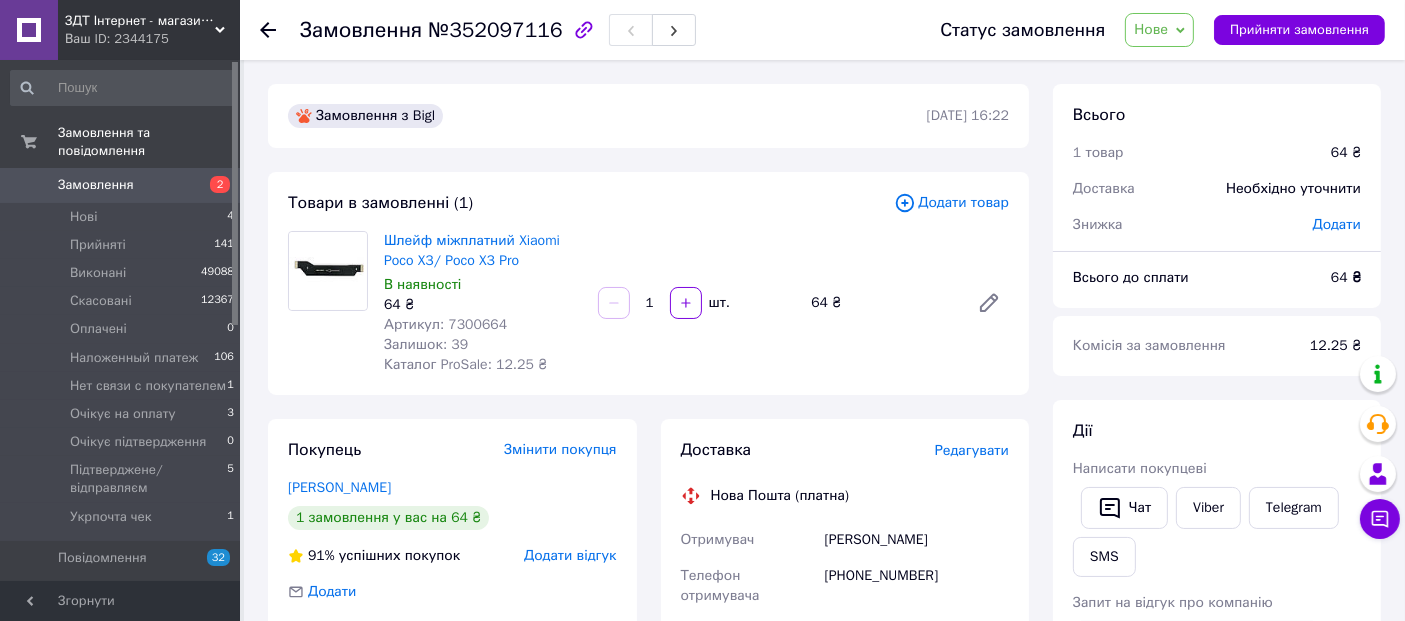 click on "Нове" at bounding box center (1151, 29) 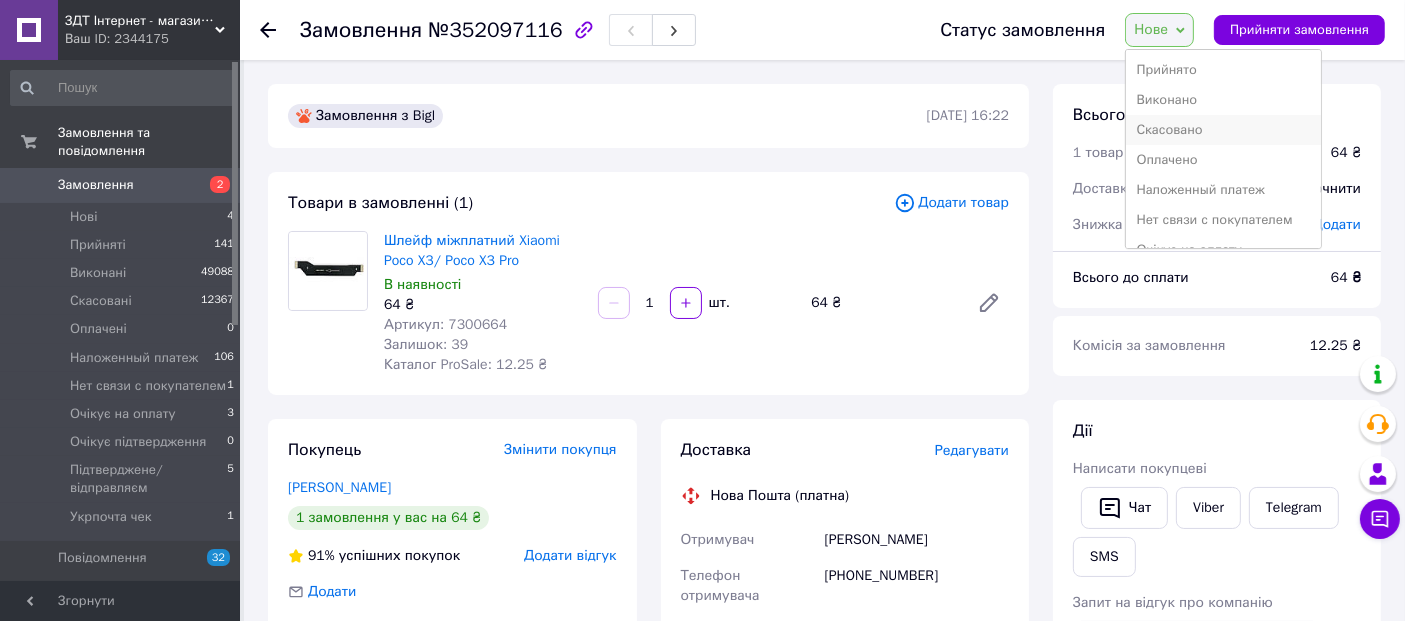 click on "Скасовано" at bounding box center (1223, 130) 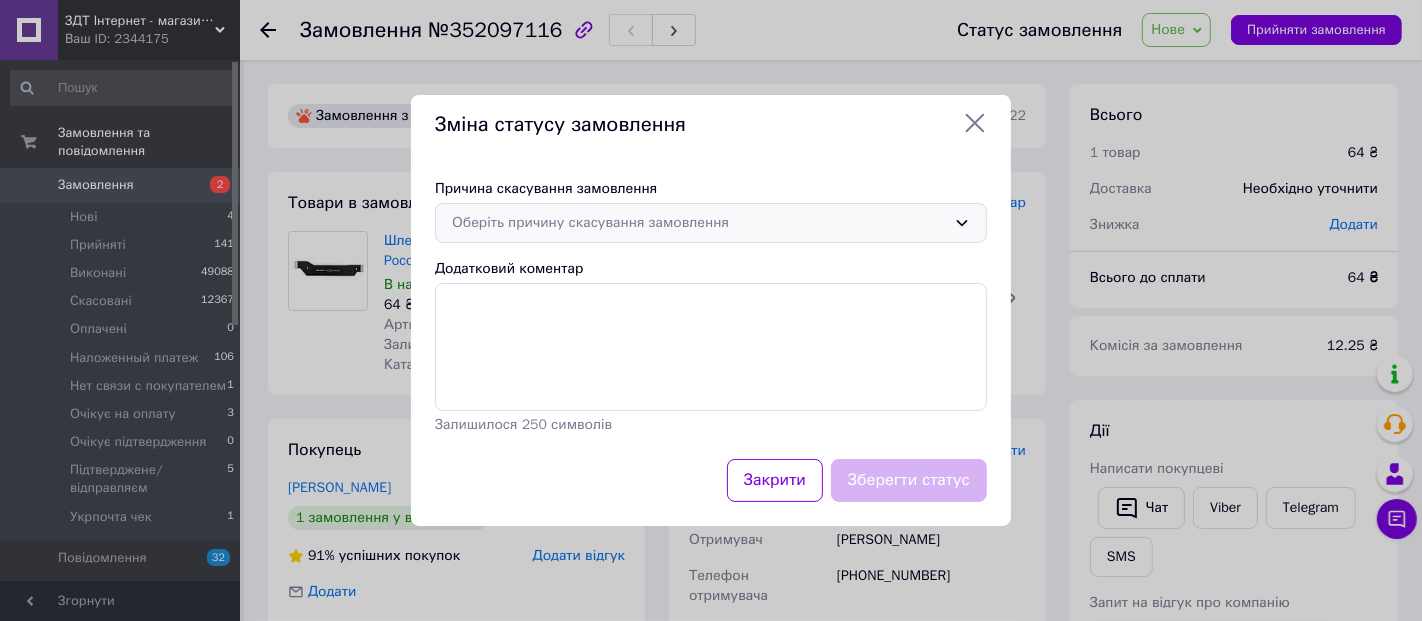 click on "Оберіть причину скасування замовлення" at bounding box center (699, 223) 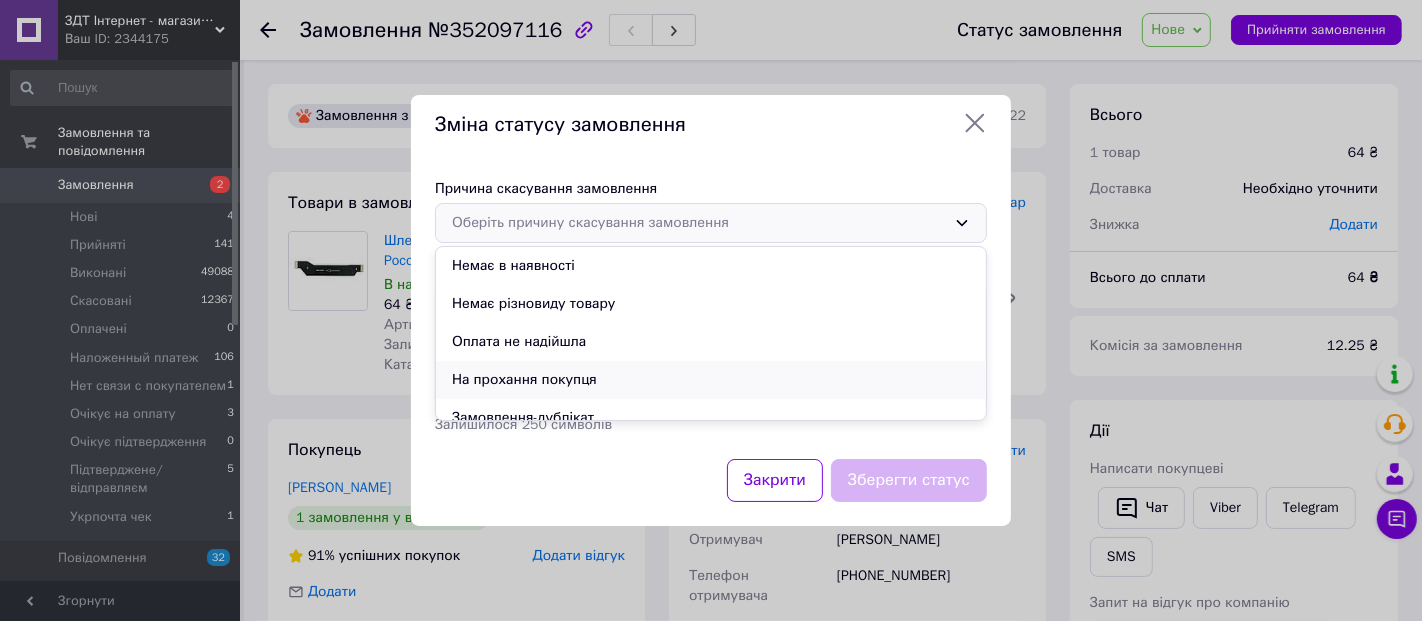 click on "На прохання покупця" at bounding box center [711, 380] 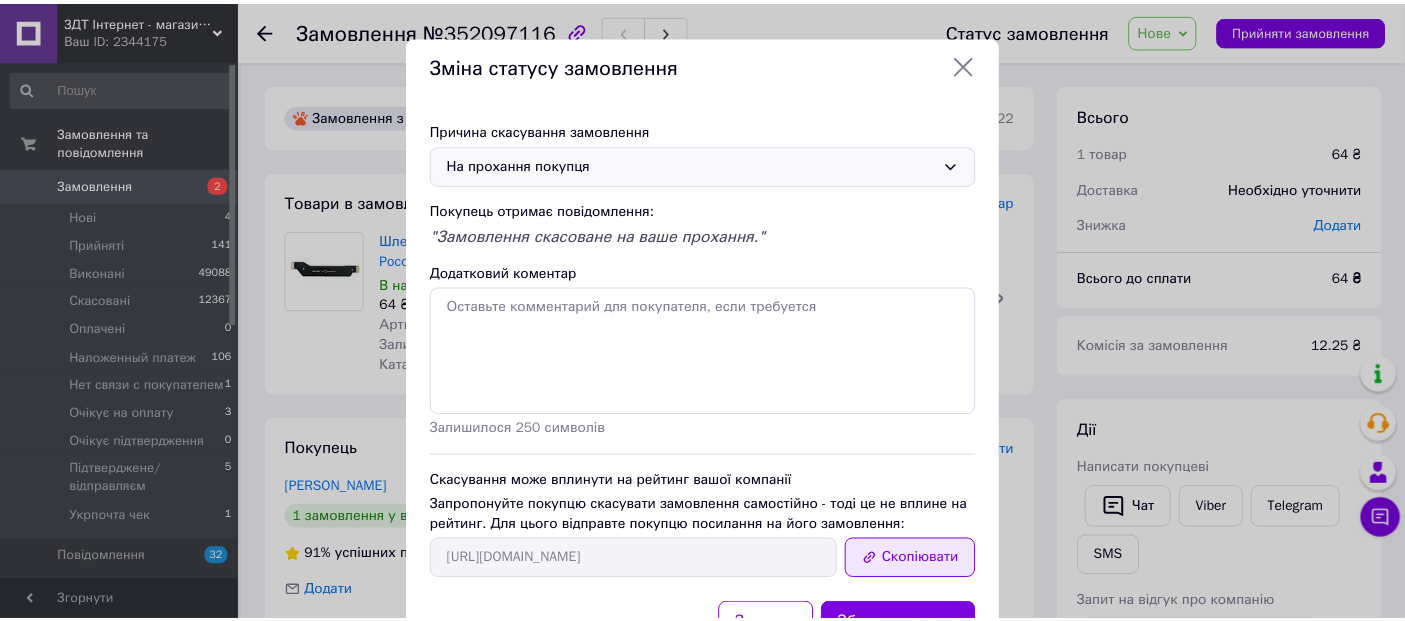 scroll, scrollTop: 83, scrollLeft: 0, axis: vertical 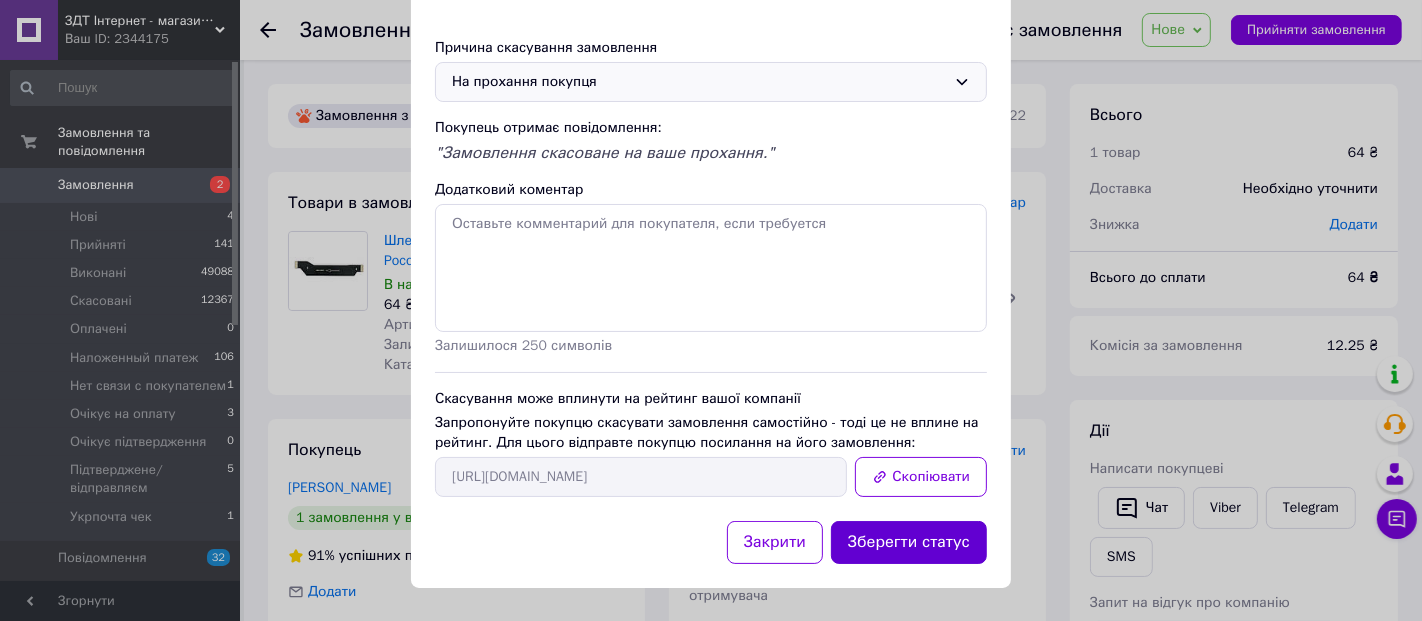 click on "Зберегти статус" at bounding box center [909, 542] 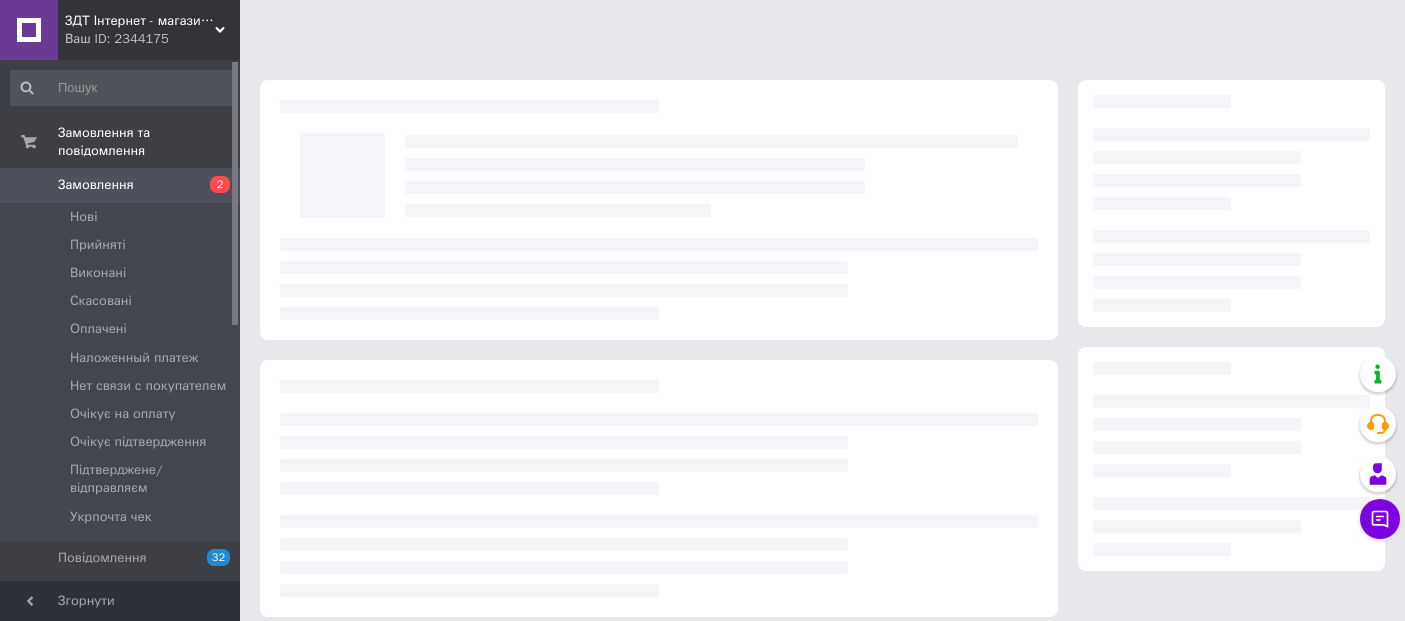 scroll, scrollTop: 0, scrollLeft: 0, axis: both 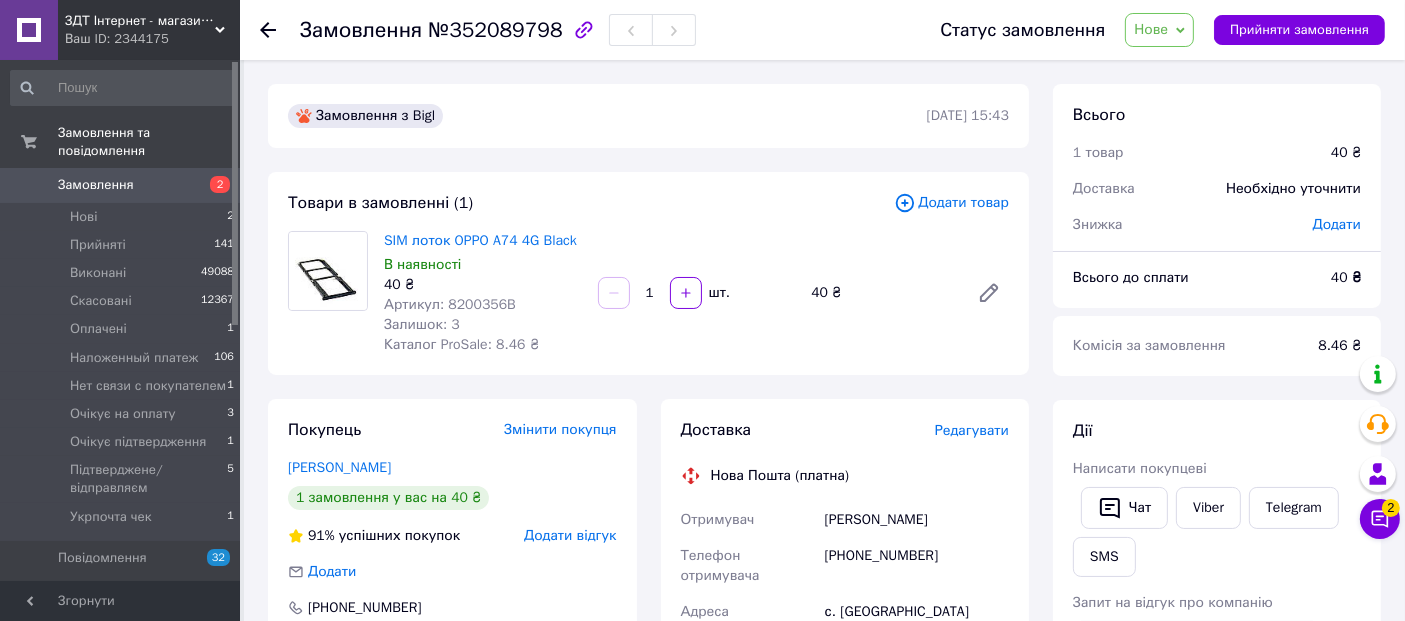 click on "Нове" at bounding box center (1151, 29) 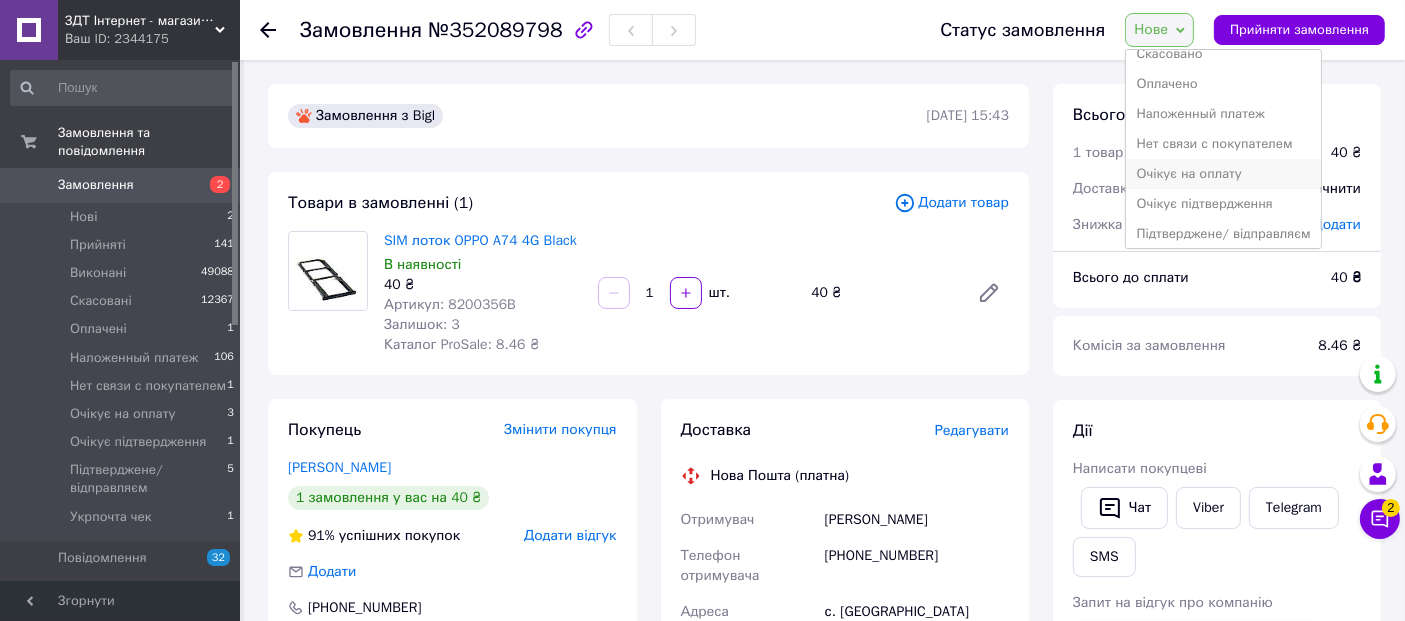 scroll, scrollTop: 111, scrollLeft: 0, axis: vertical 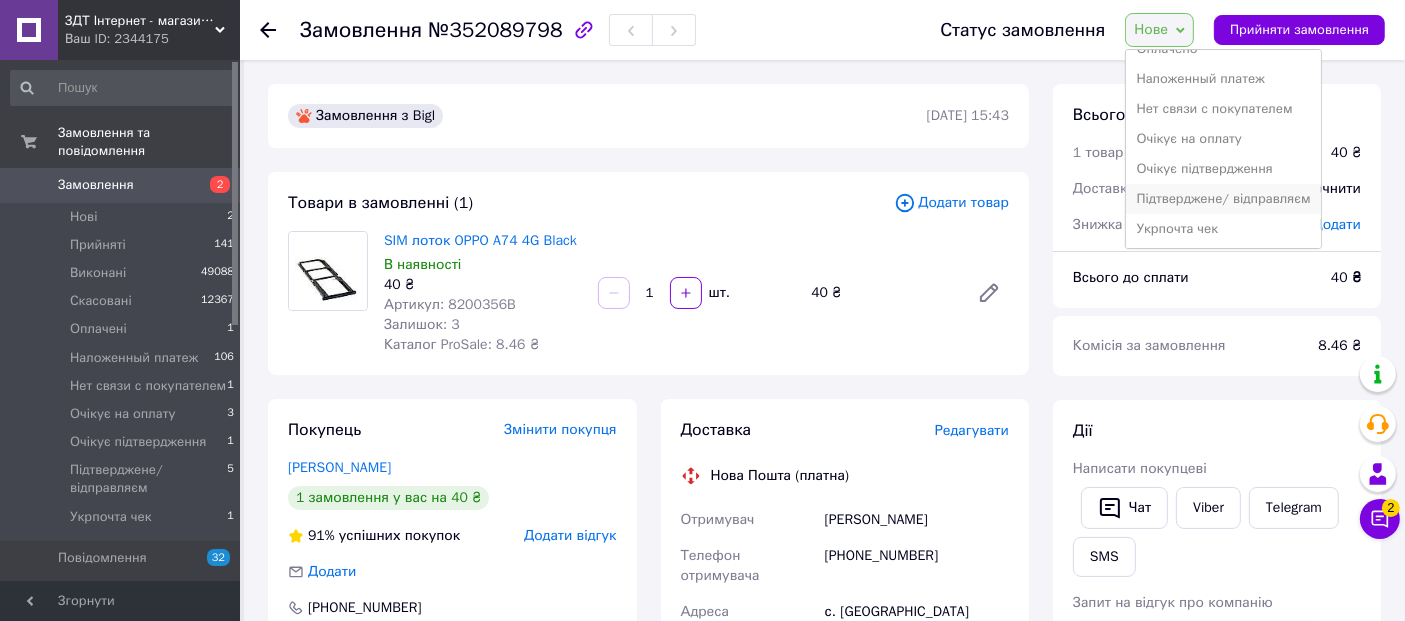 click on "Підтверджене/ відправляєм" at bounding box center (1223, 199) 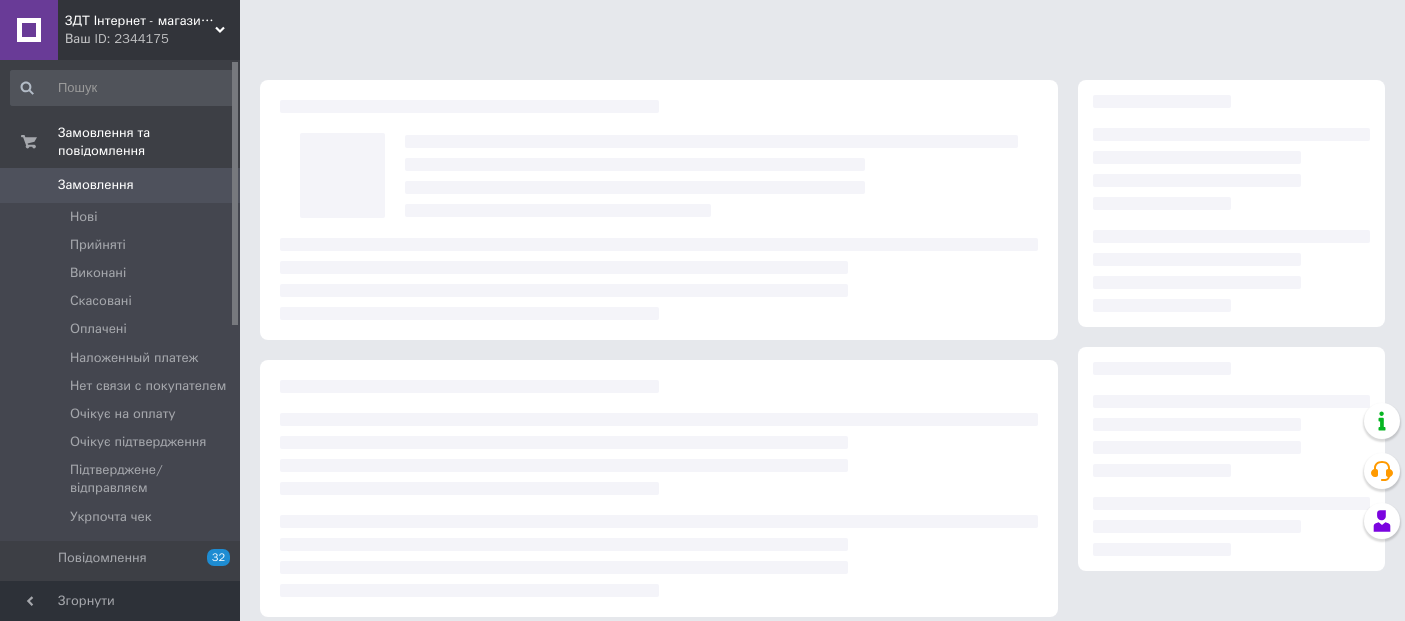scroll, scrollTop: 0, scrollLeft: 0, axis: both 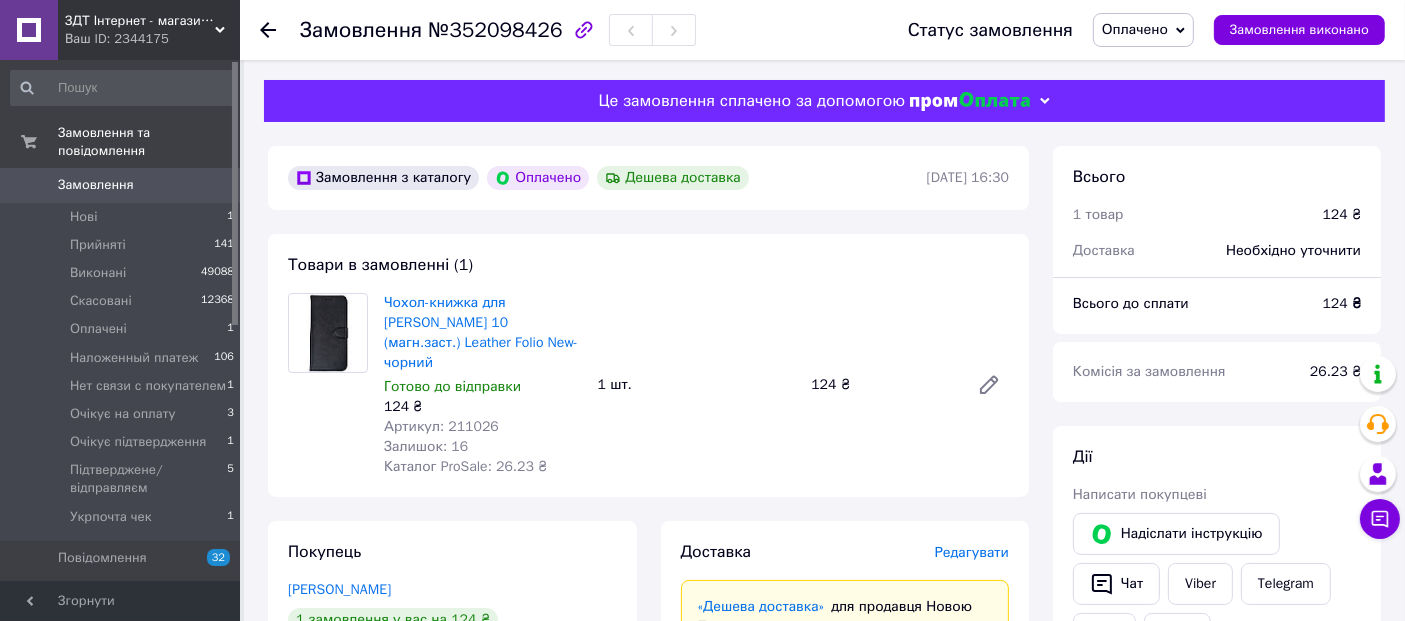 click on "Оплачено" at bounding box center (1135, 29) 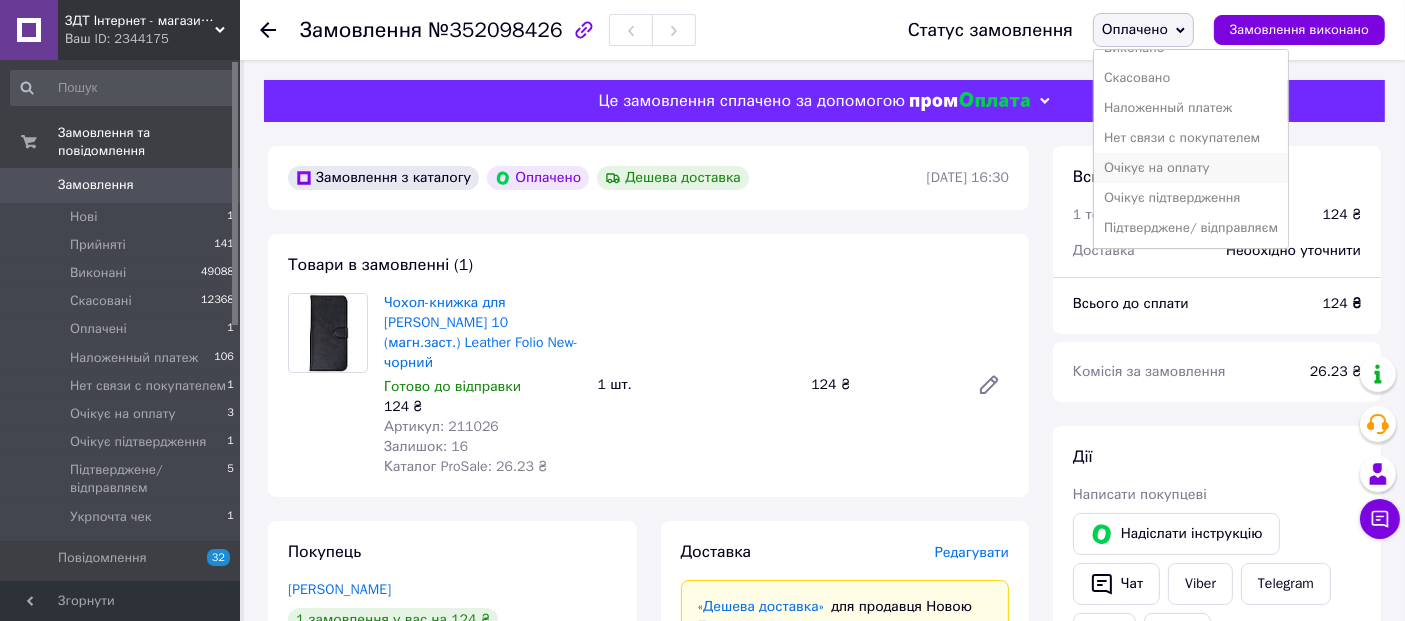 scroll, scrollTop: 81, scrollLeft: 0, axis: vertical 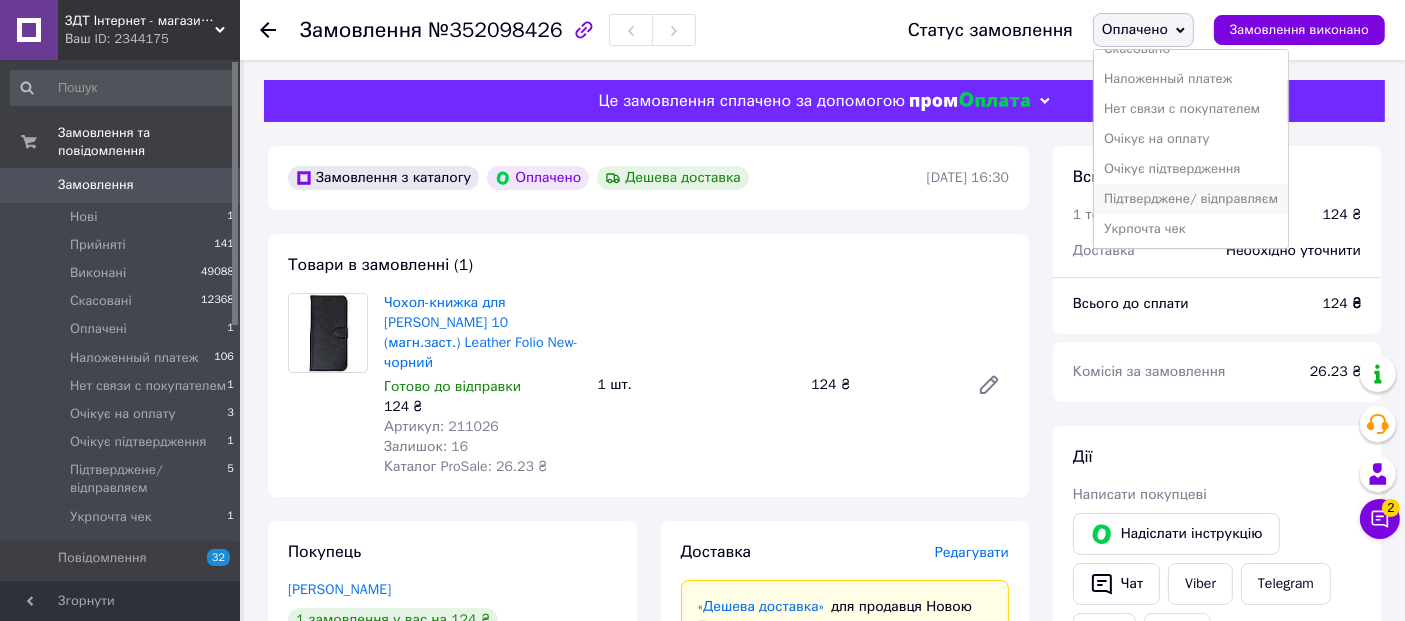 click on "Підтверджене/ відправляєм" at bounding box center (1191, 199) 